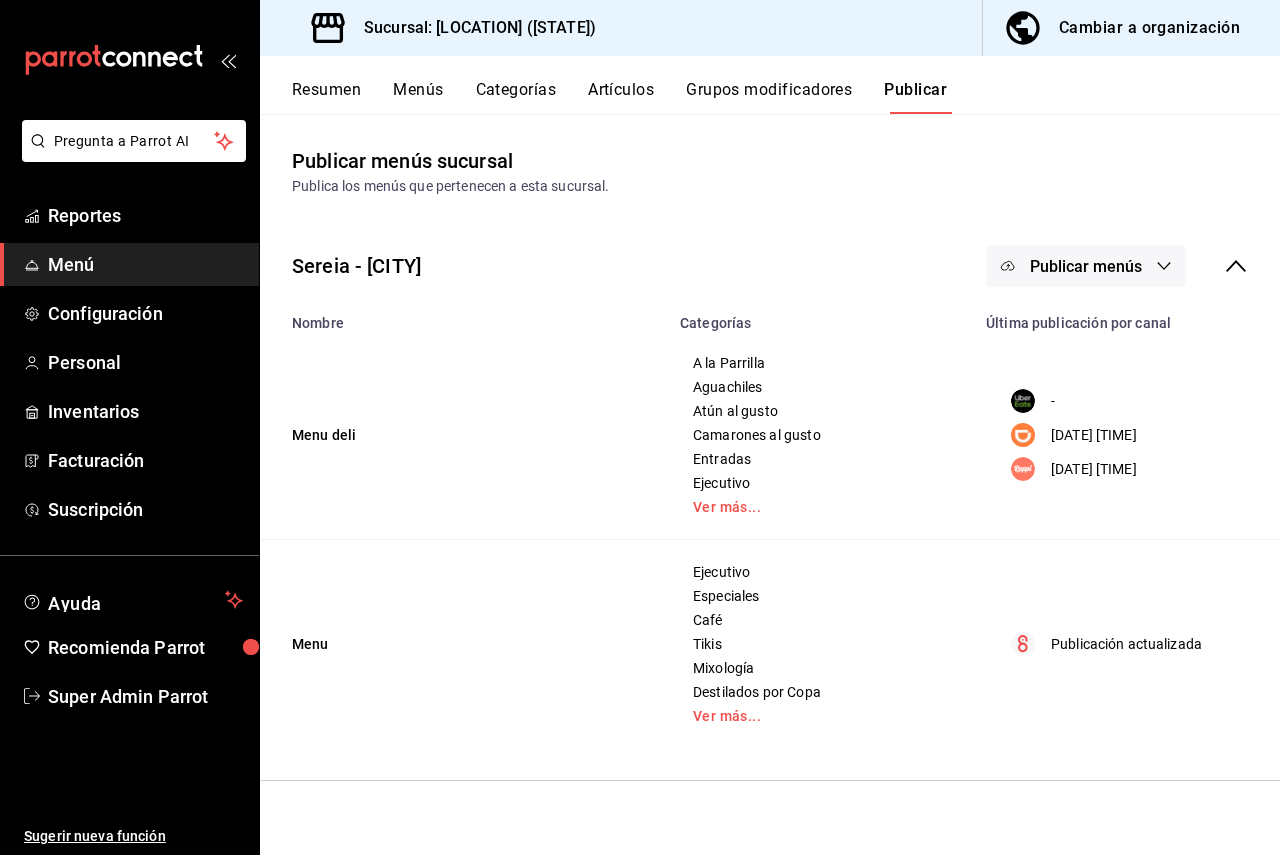 scroll, scrollTop: 0, scrollLeft: 0, axis: both 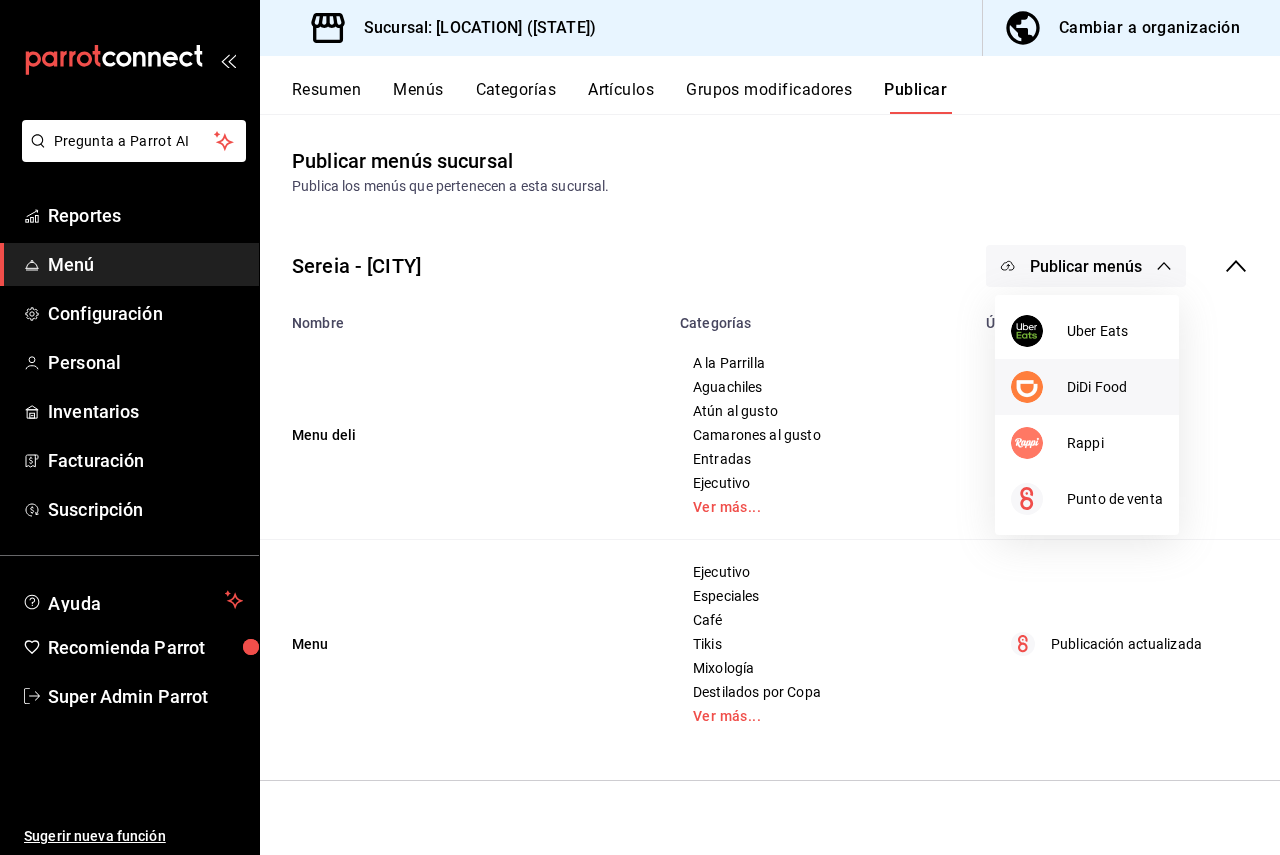 click at bounding box center (1039, 387) 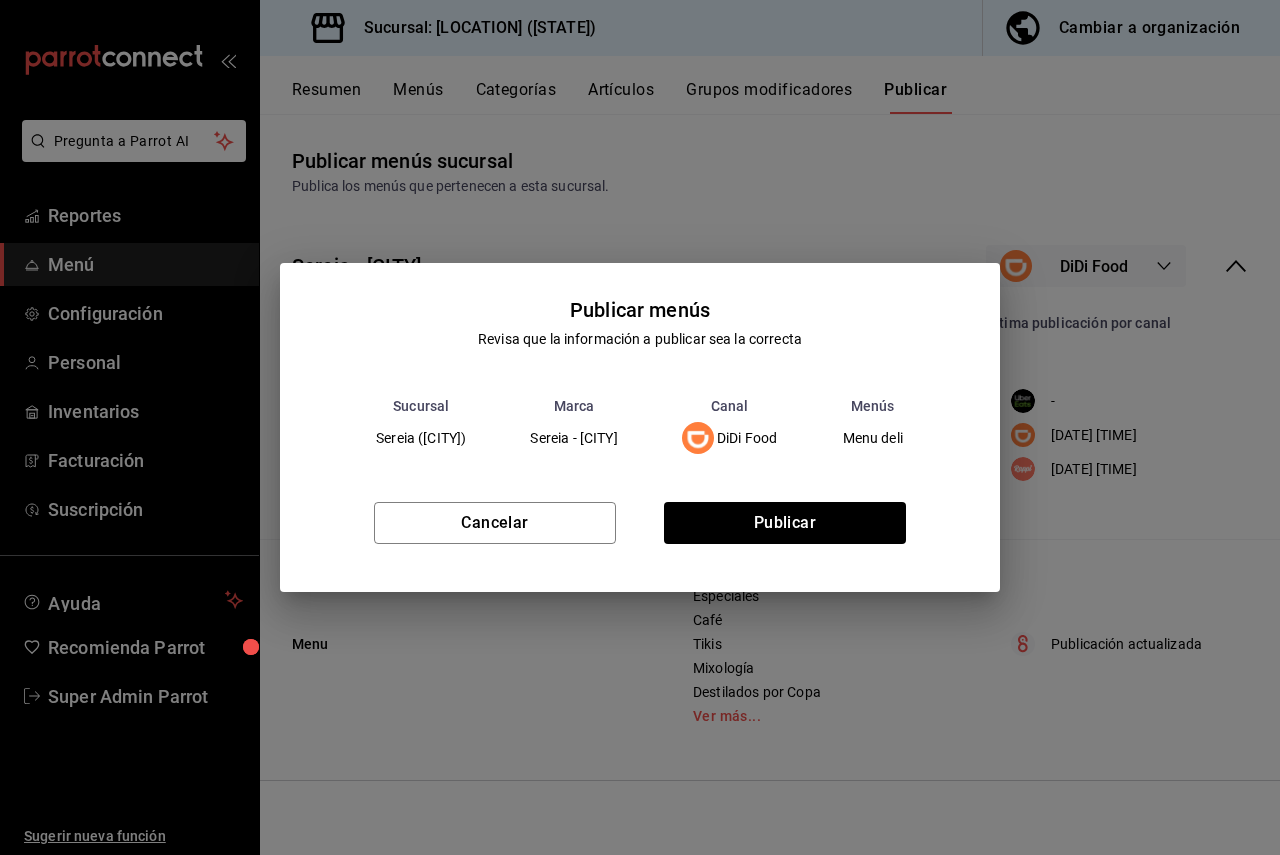 click on "Cancelar Publicar" at bounding box center [640, 531] 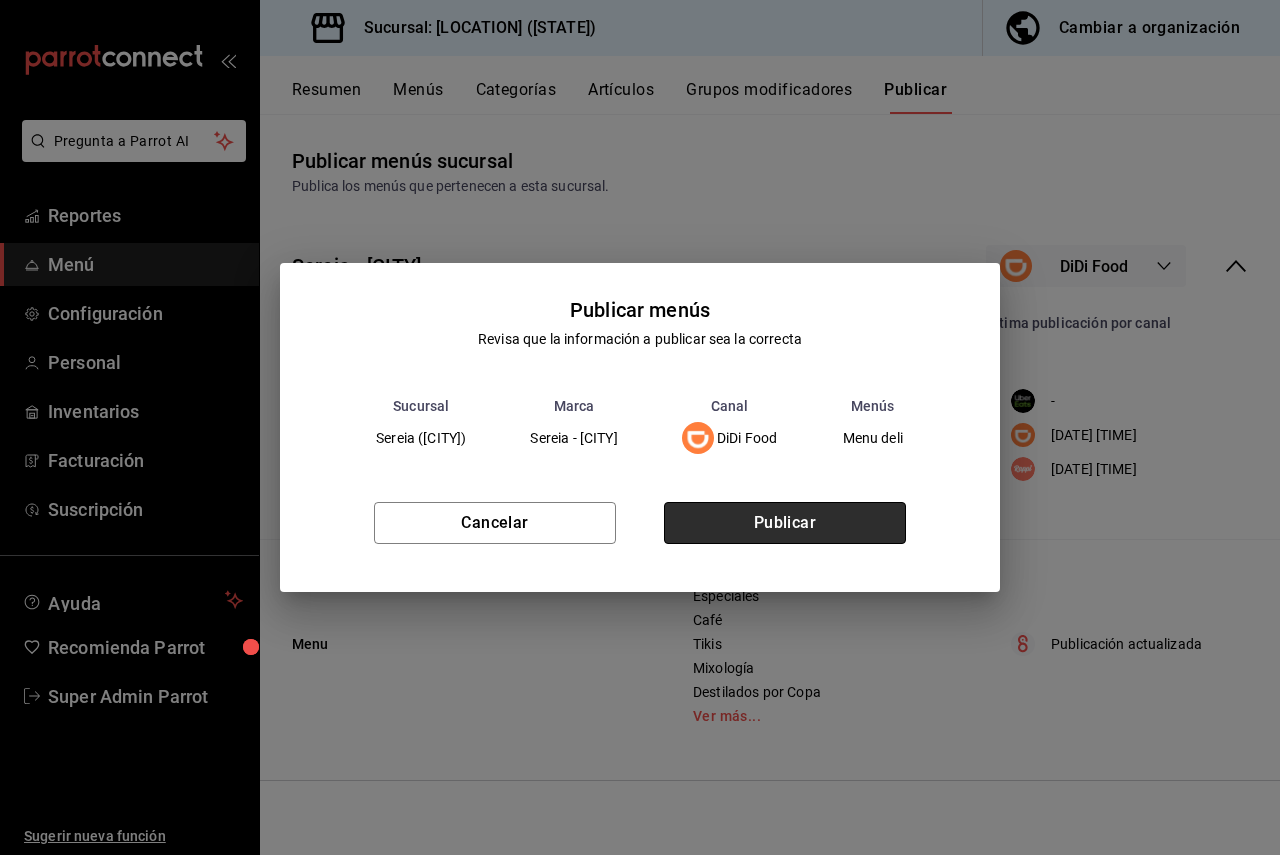 click on "Publicar" at bounding box center (785, 523) 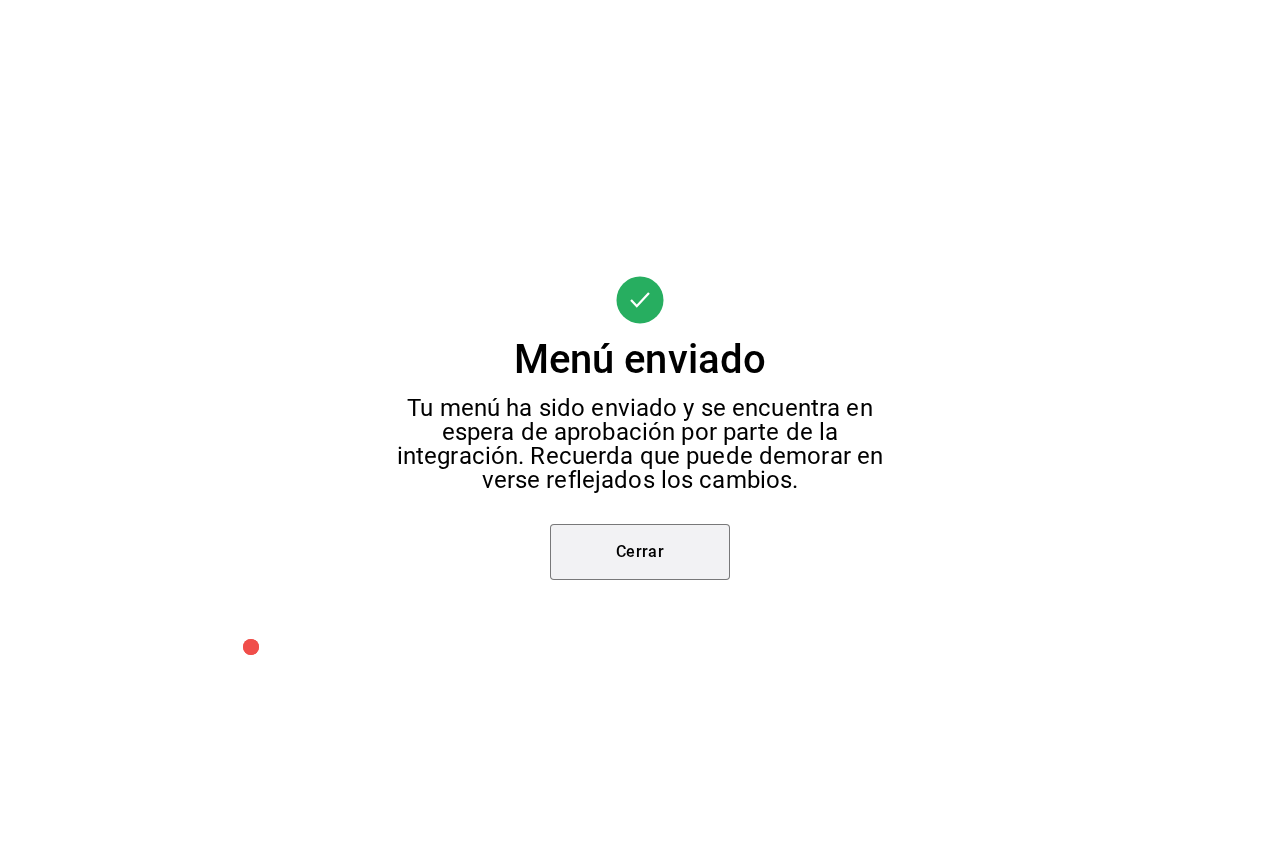 drag, startPoint x: 665, startPoint y: 537, endPoint x: 652, endPoint y: 490, distance: 48.76474 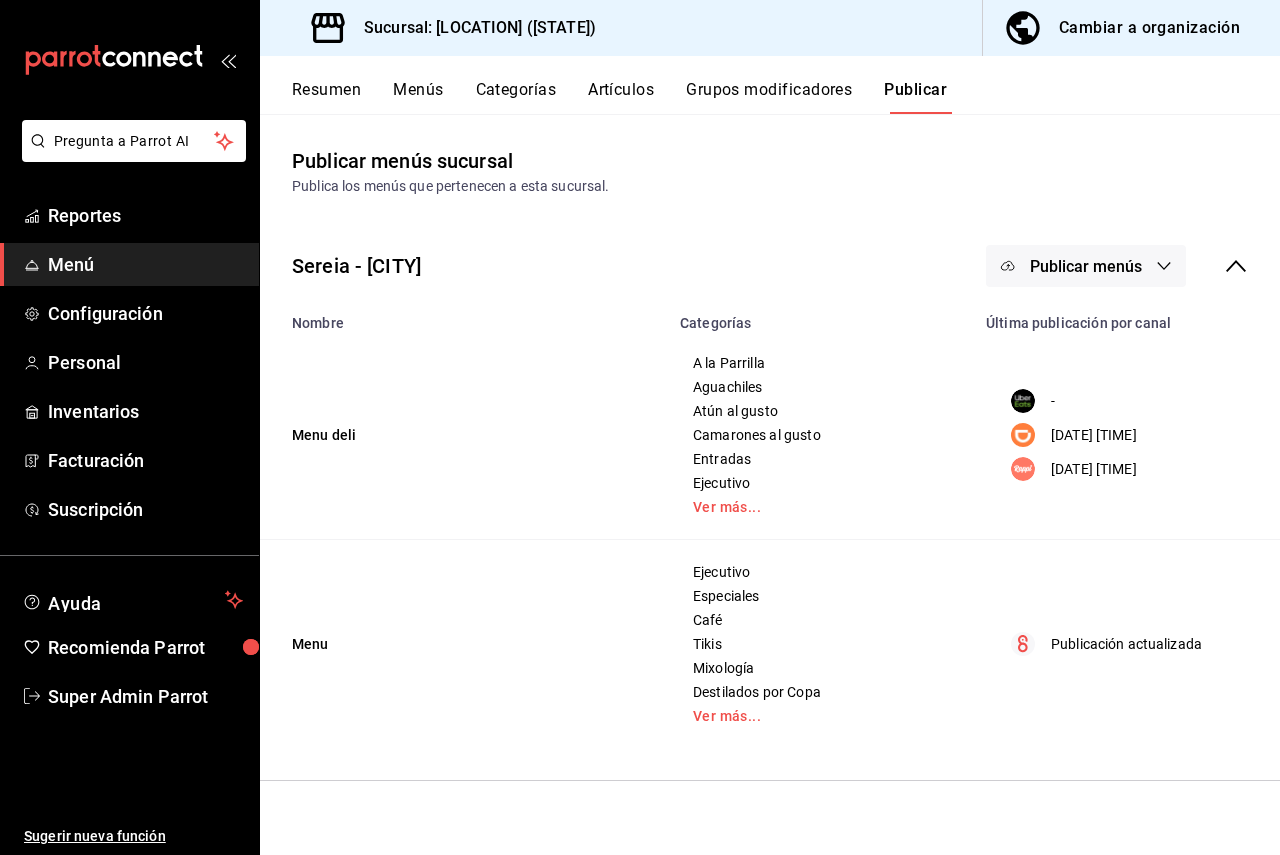 click on "Publicar menús" at bounding box center (1086, 266) 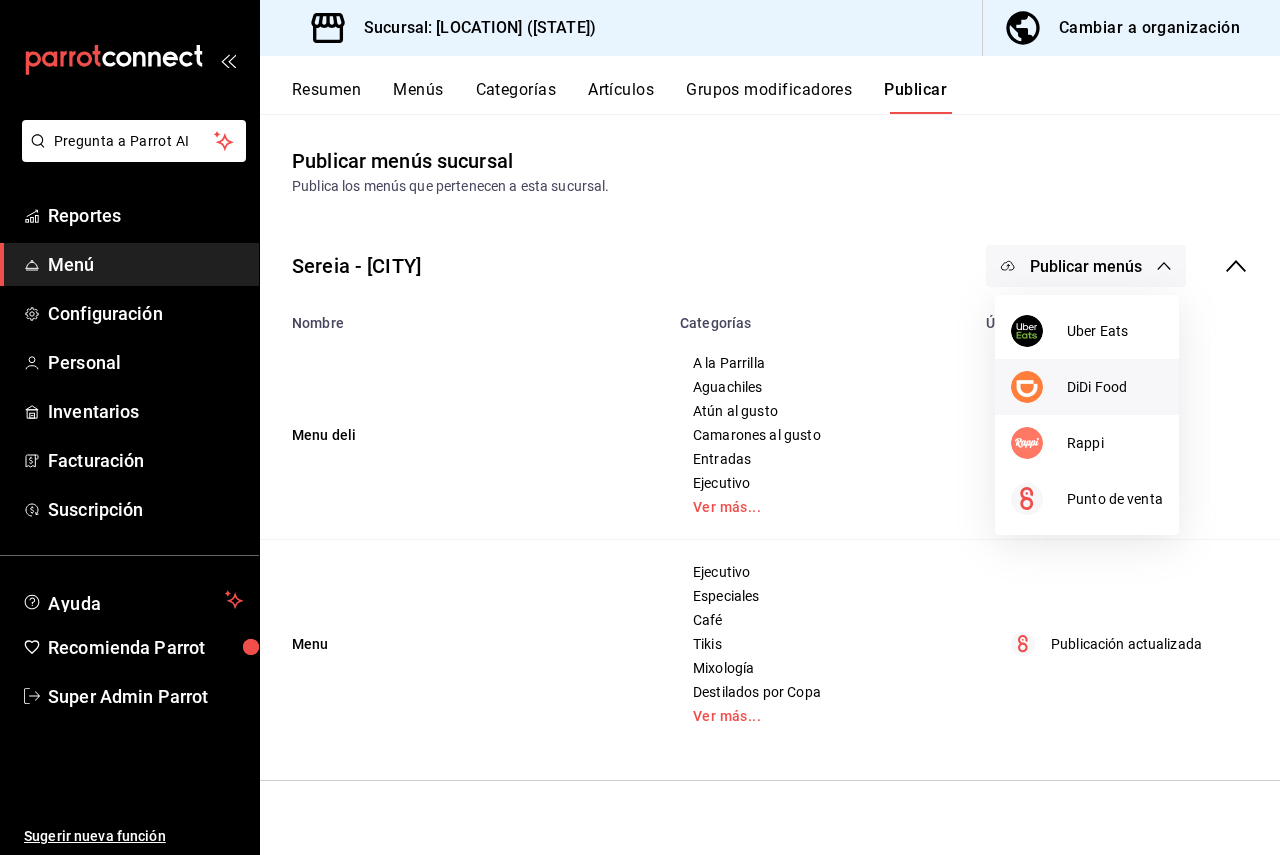 click on "DiDi Food" at bounding box center [1115, 387] 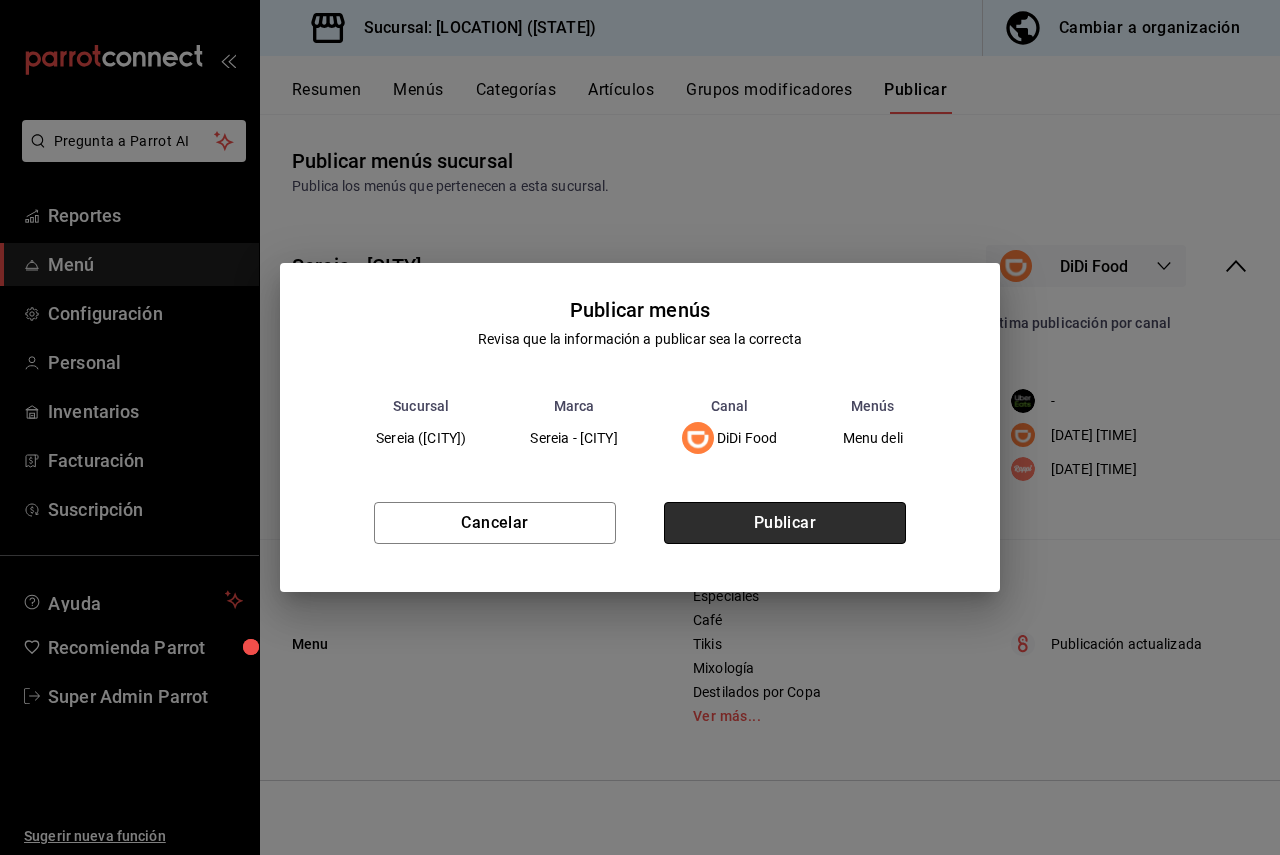 click on "Publicar" at bounding box center (785, 523) 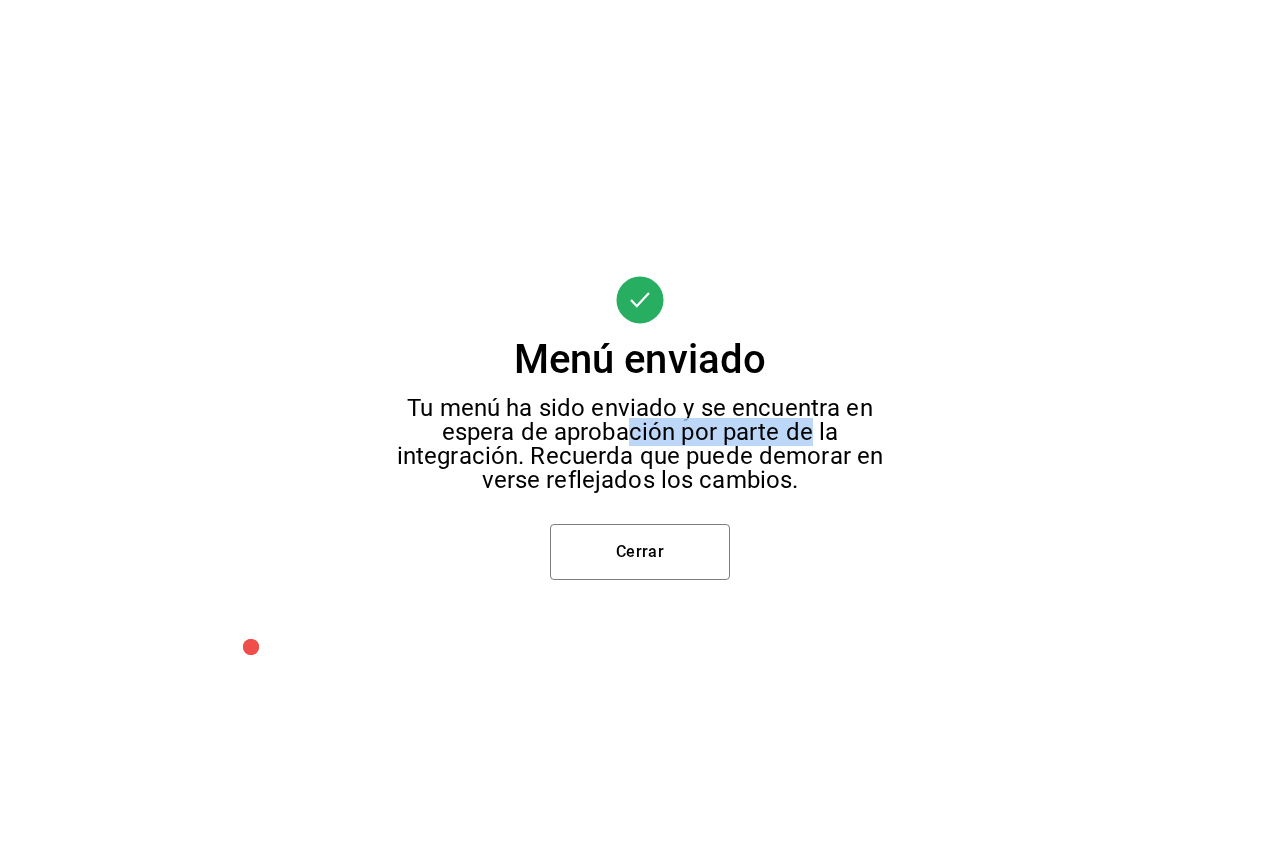 drag, startPoint x: 626, startPoint y: 440, endPoint x: 816, endPoint y: 439, distance: 190.00262 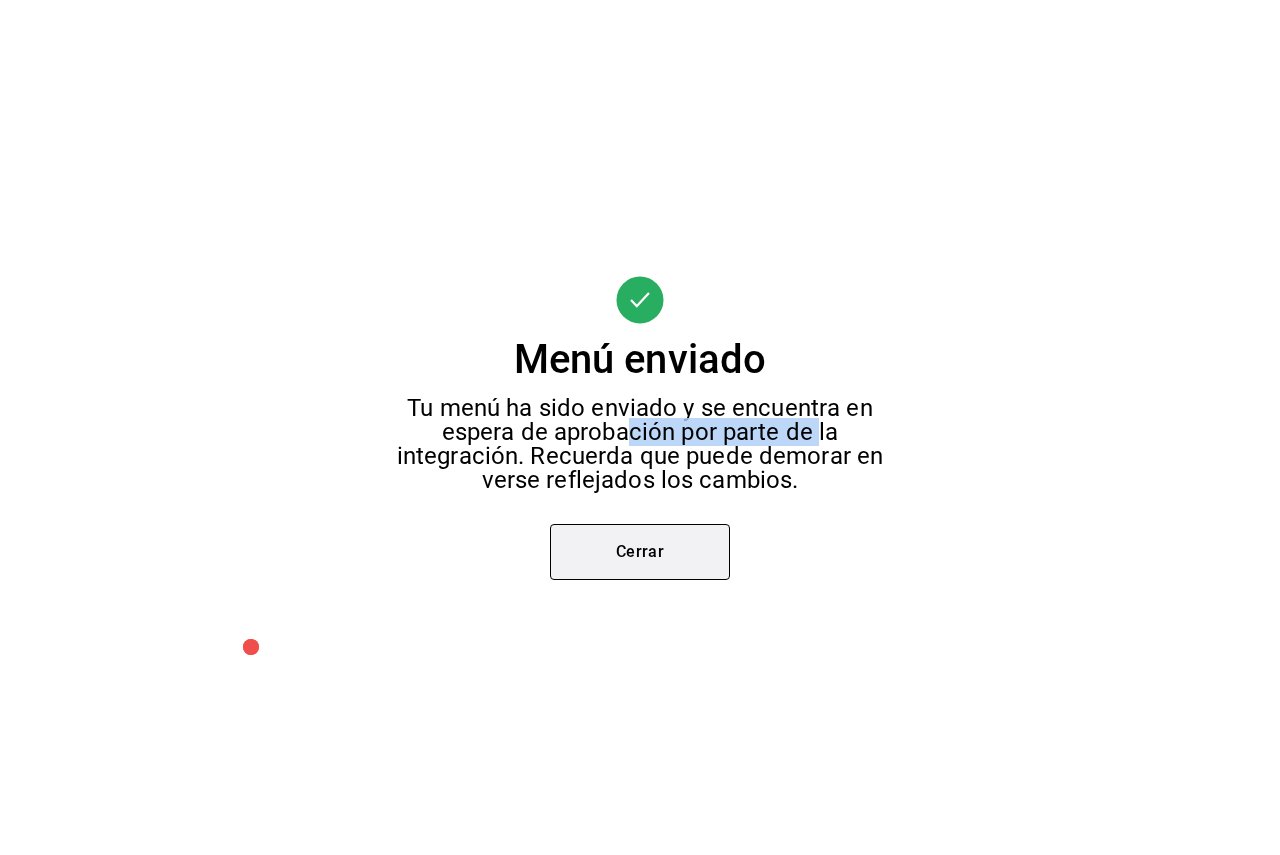 click on "Cerrar" at bounding box center (640, 552) 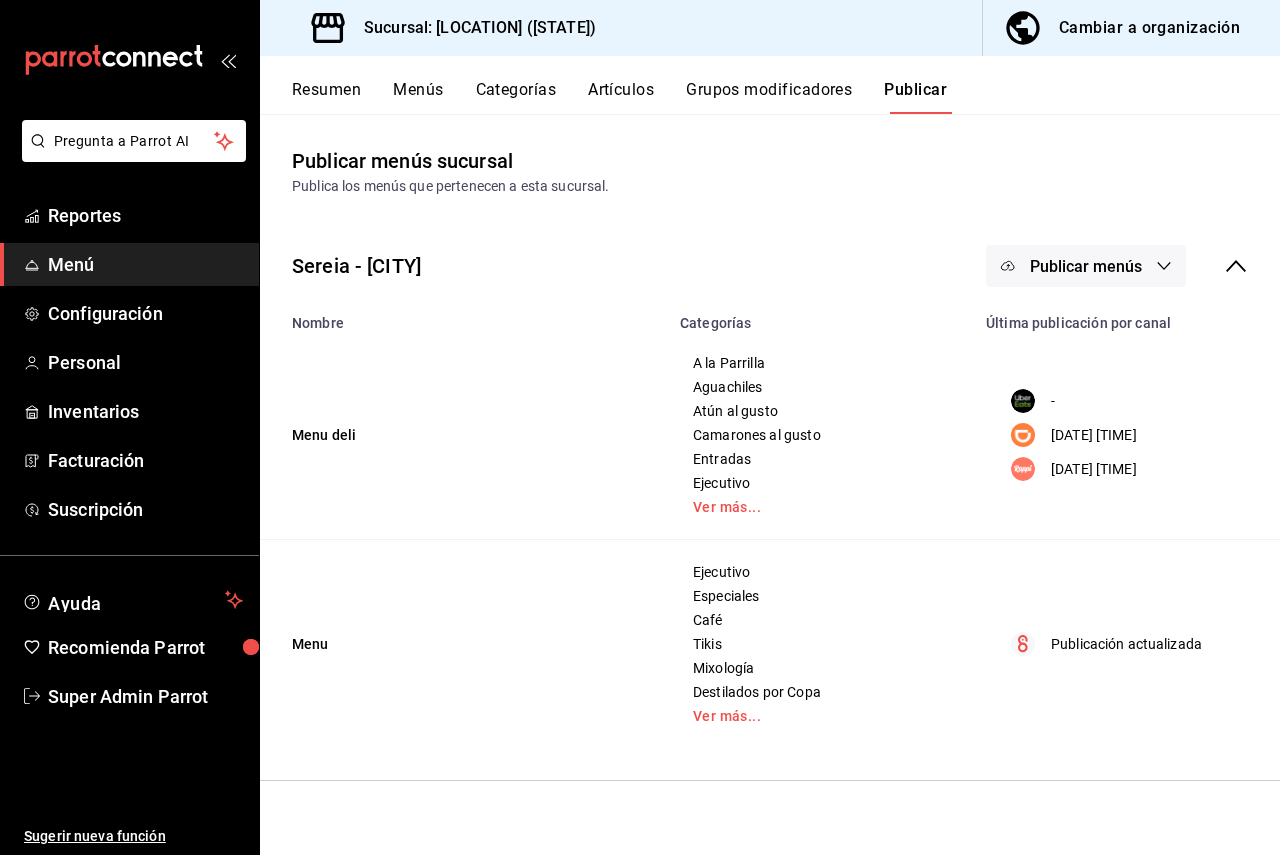 click on "Resumen Menús Categorías Artículos Grupos modificadores Publicar" at bounding box center [770, 85] 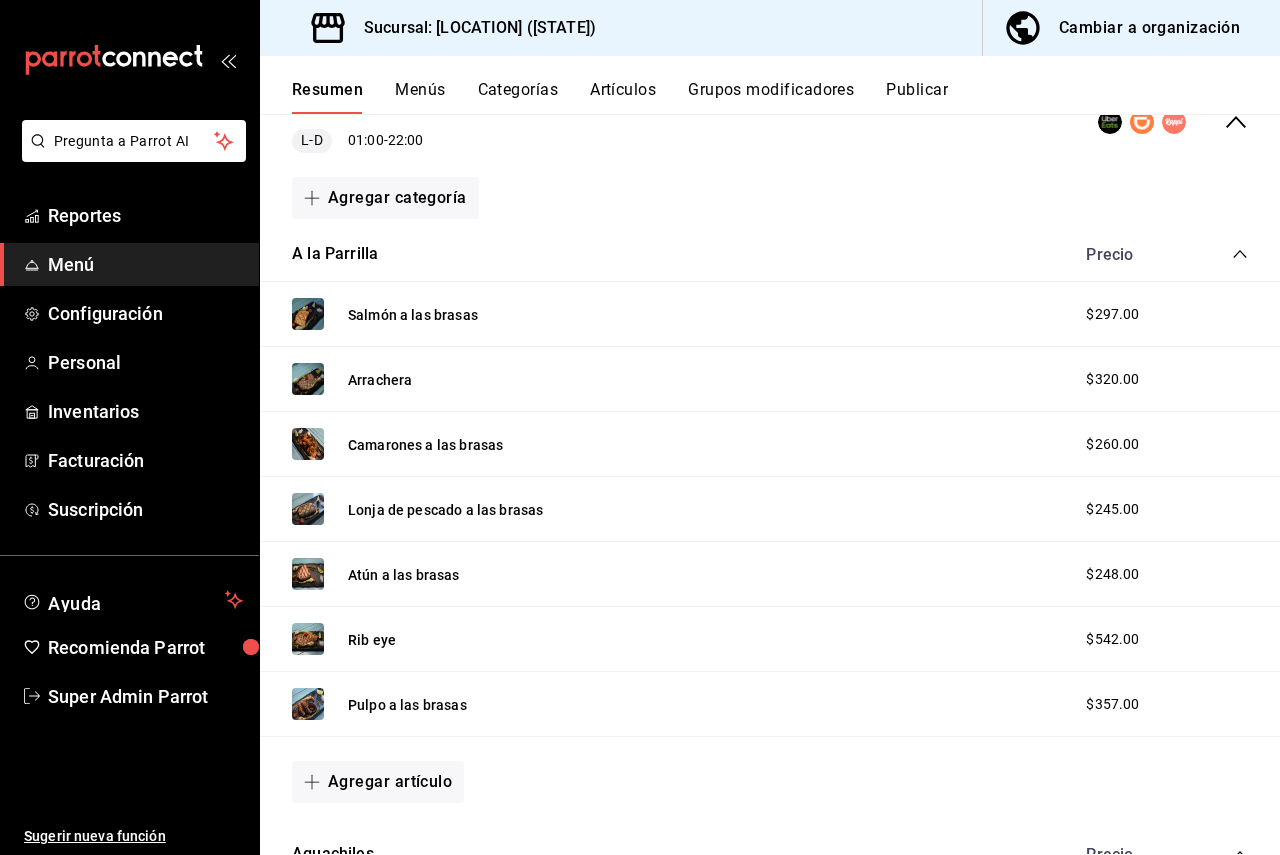 scroll, scrollTop: 200, scrollLeft: 0, axis: vertical 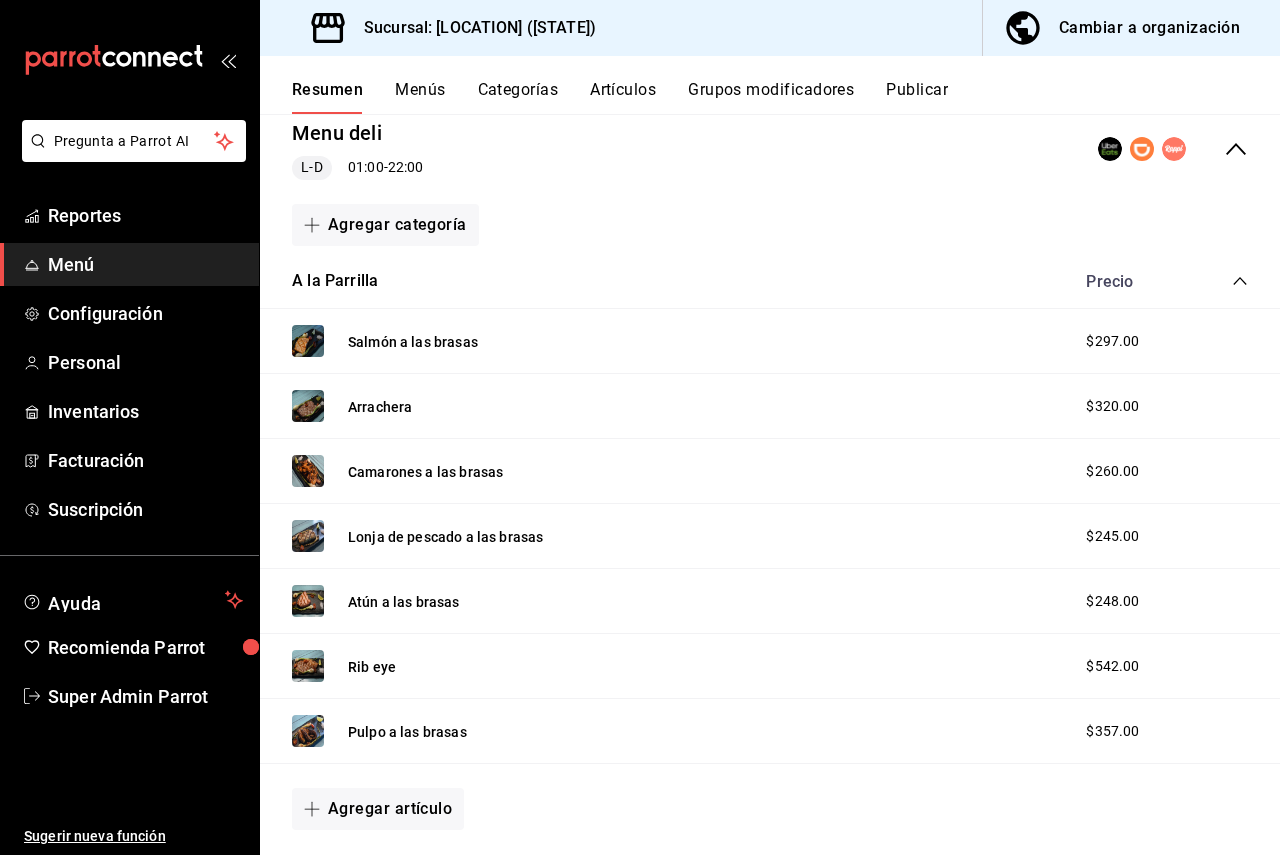 click on "Publicar" at bounding box center (917, 97) 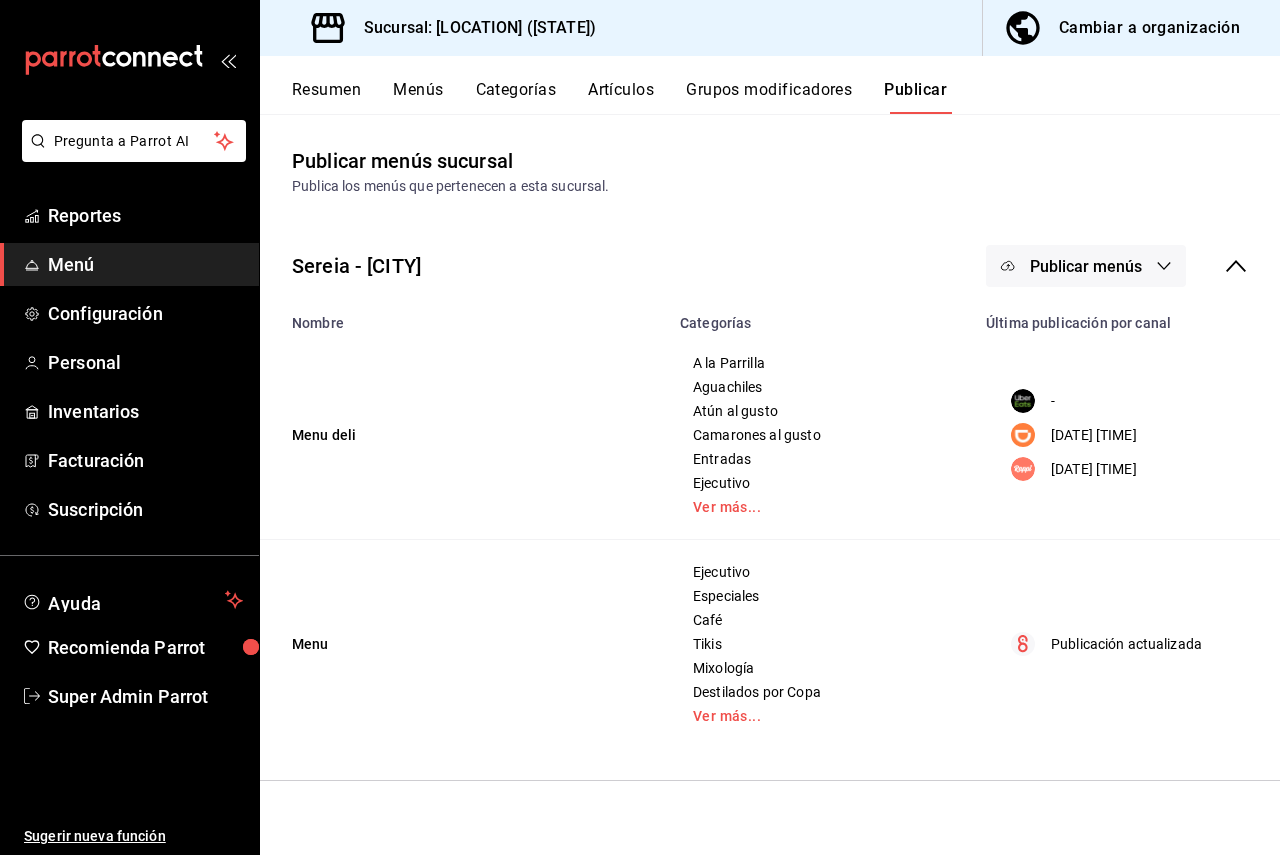 click on "Publicar menús" at bounding box center [1086, 266] 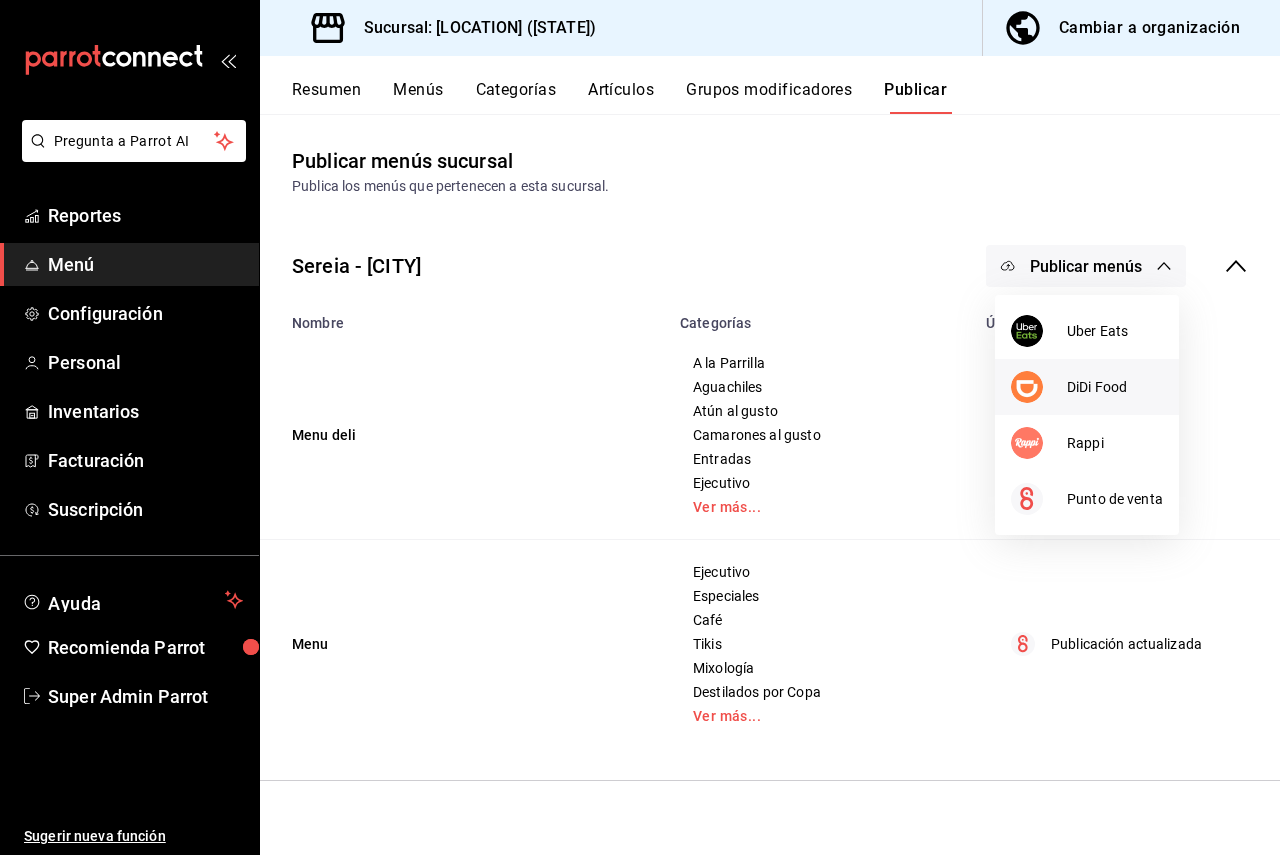 click on "DiDi Food" at bounding box center (1115, 387) 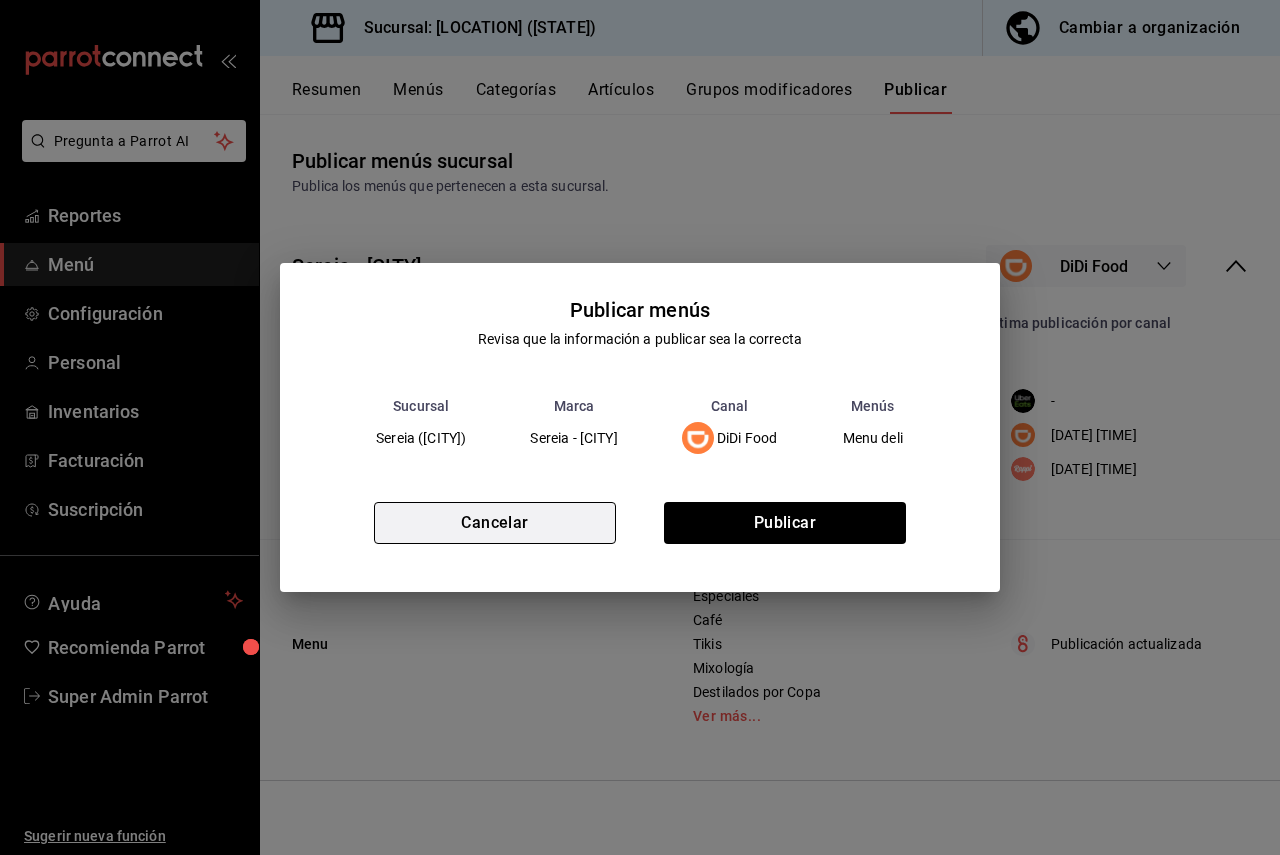 click on "Cancelar" at bounding box center [495, 523] 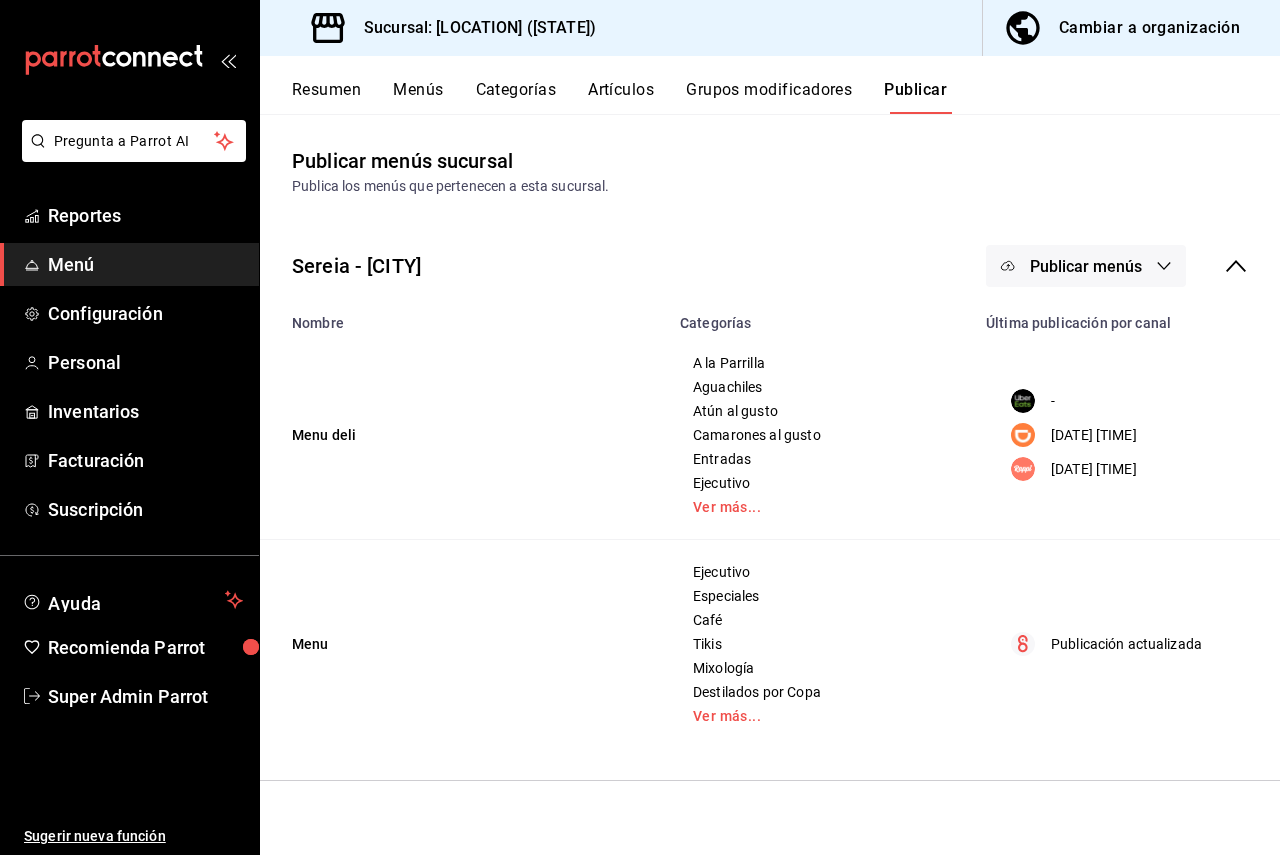 click on "Menús" at bounding box center (418, 97) 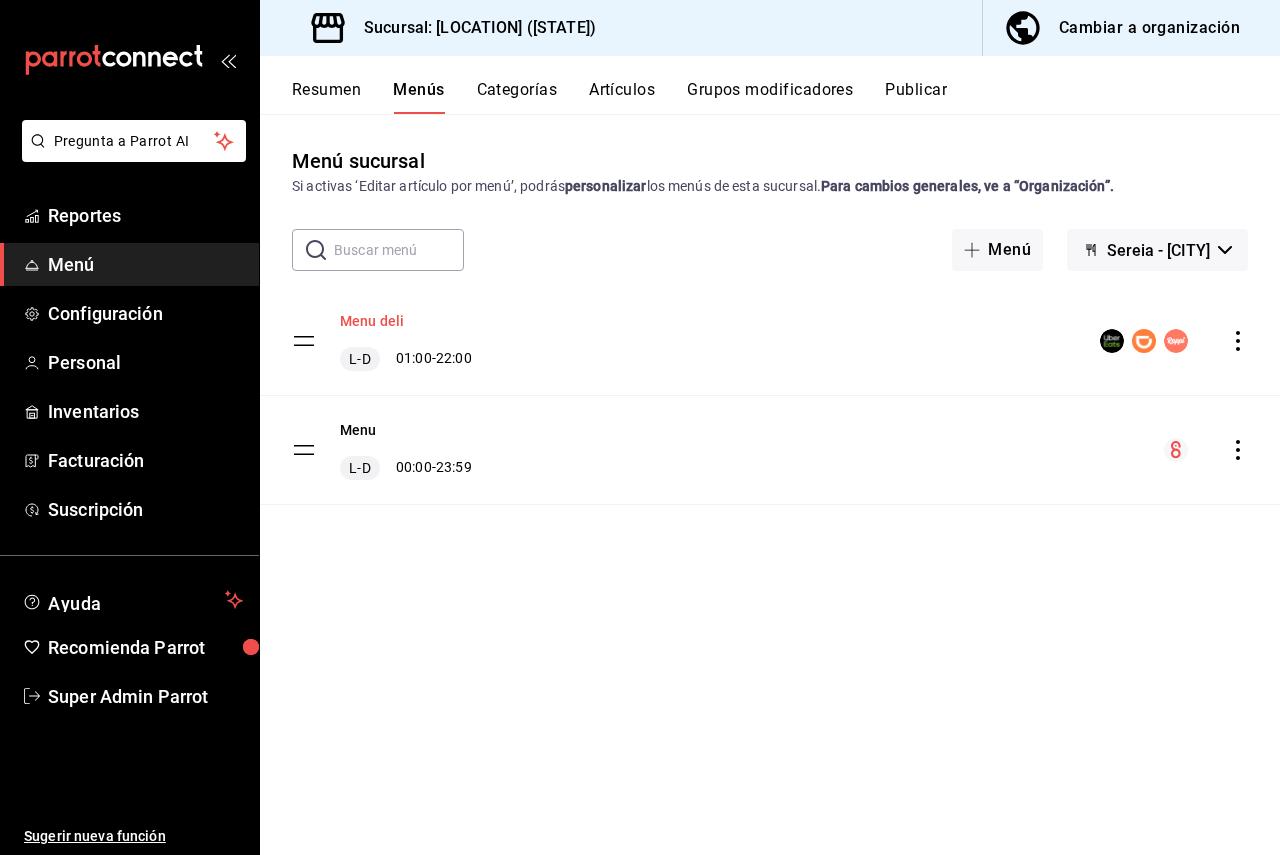 click on "Menu deli" at bounding box center (372, 321) 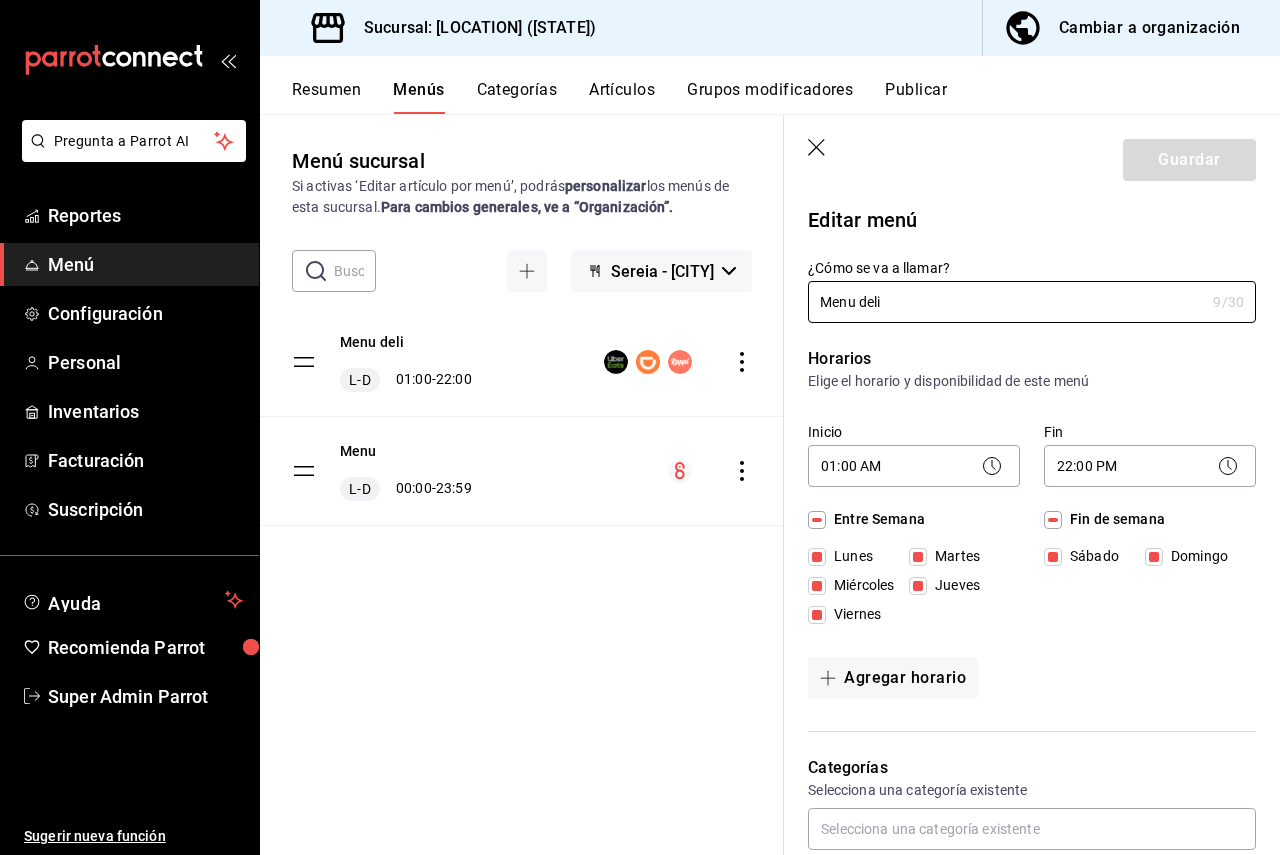 scroll, scrollTop: 100, scrollLeft: 0, axis: vertical 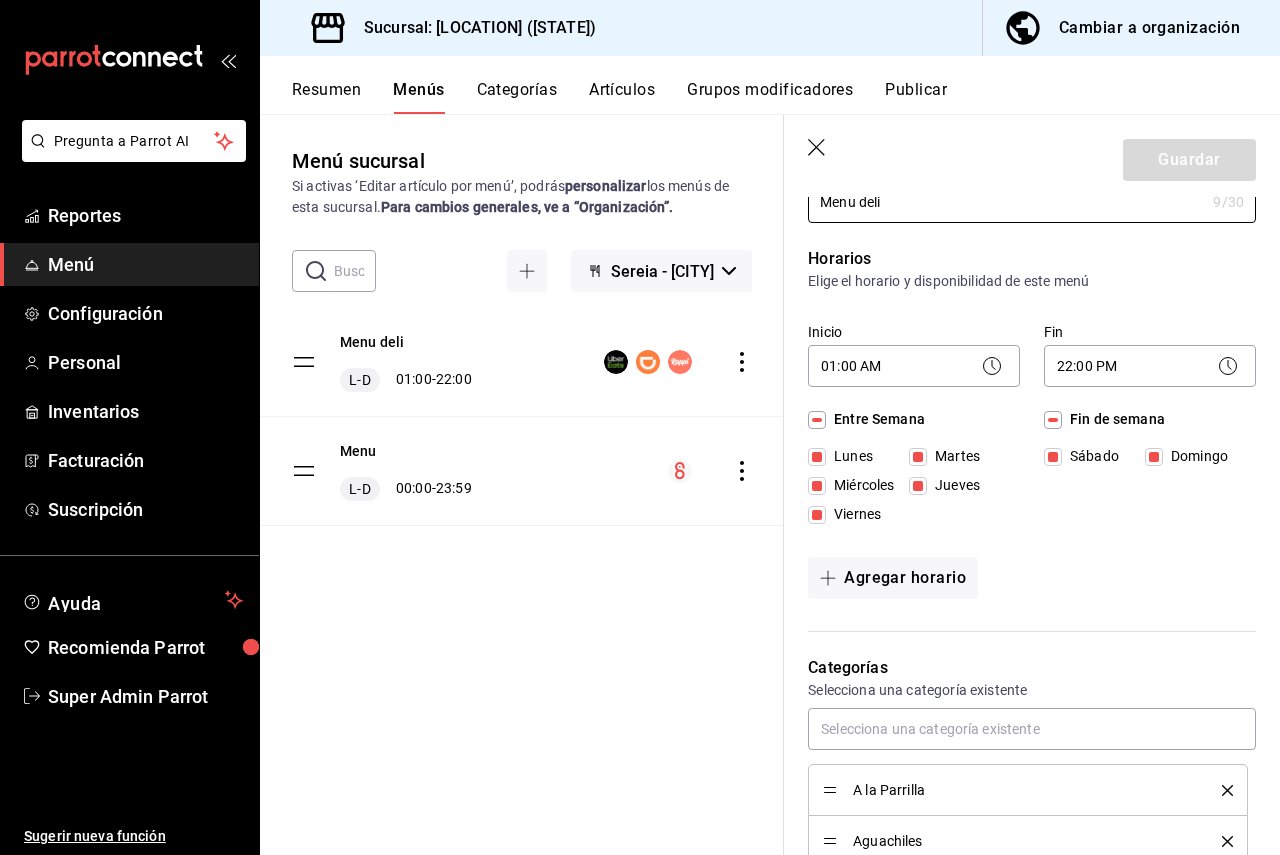 click on "Resumen Menús Categorías Artículos Grupos modificadores Publicar" at bounding box center [770, 85] 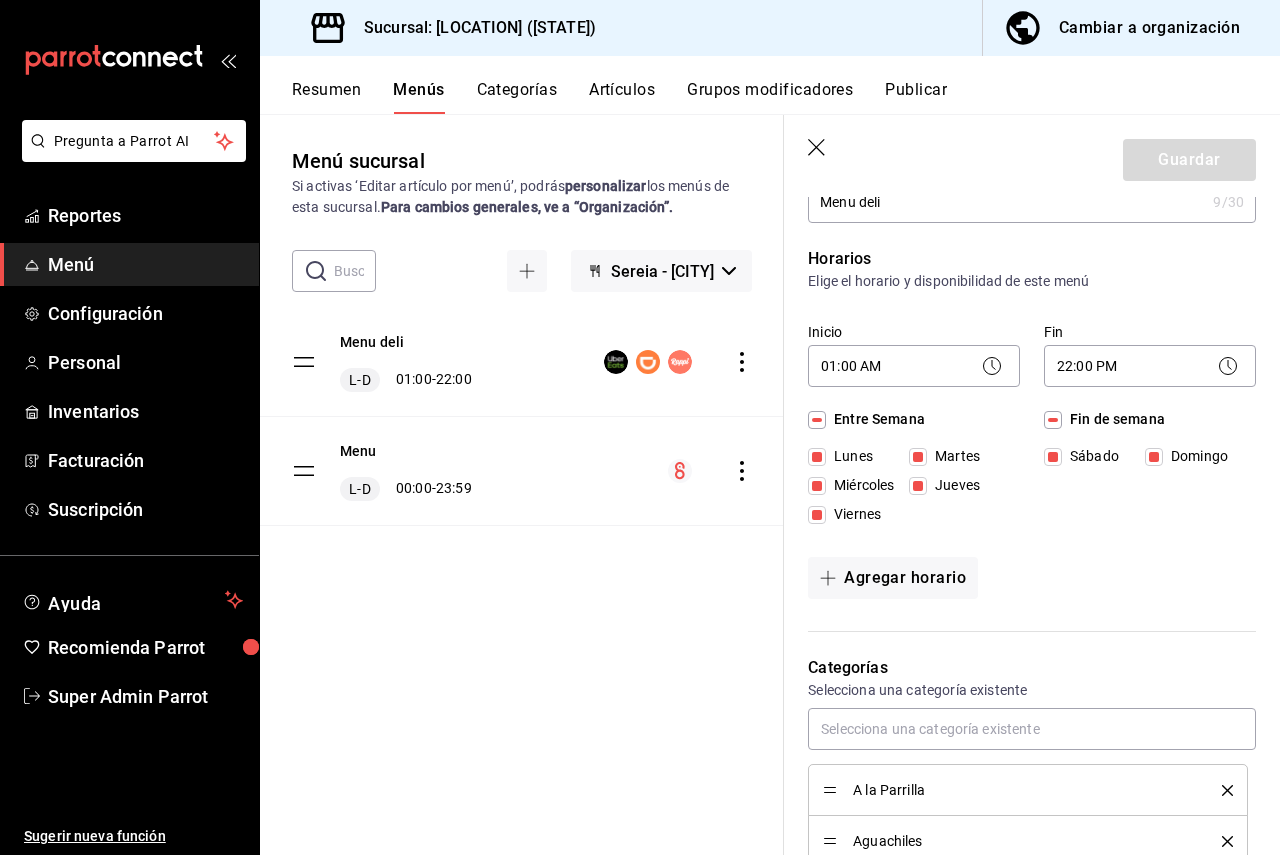 click on "Publicar" at bounding box center (916, 97) 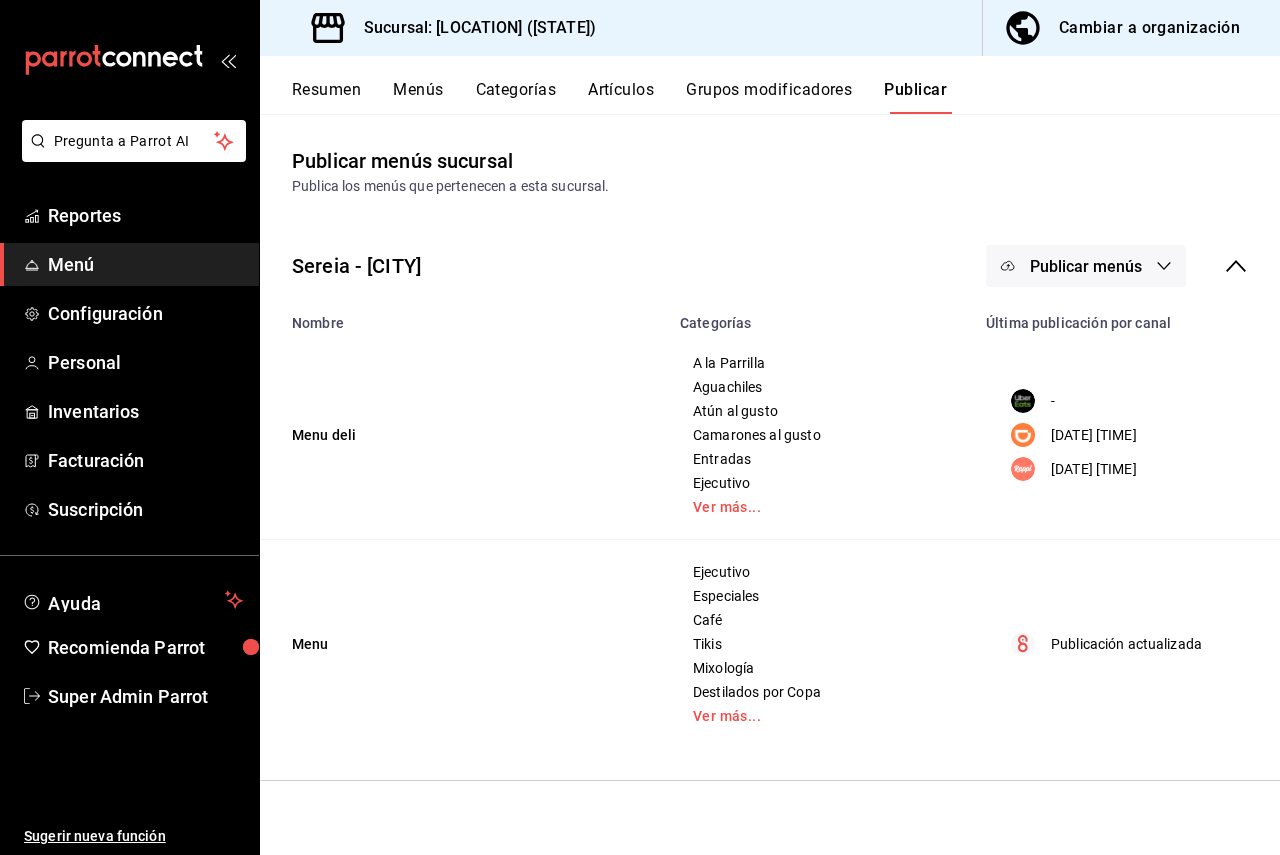 click on "Publicar menús" at bounding box center [1086, 266] 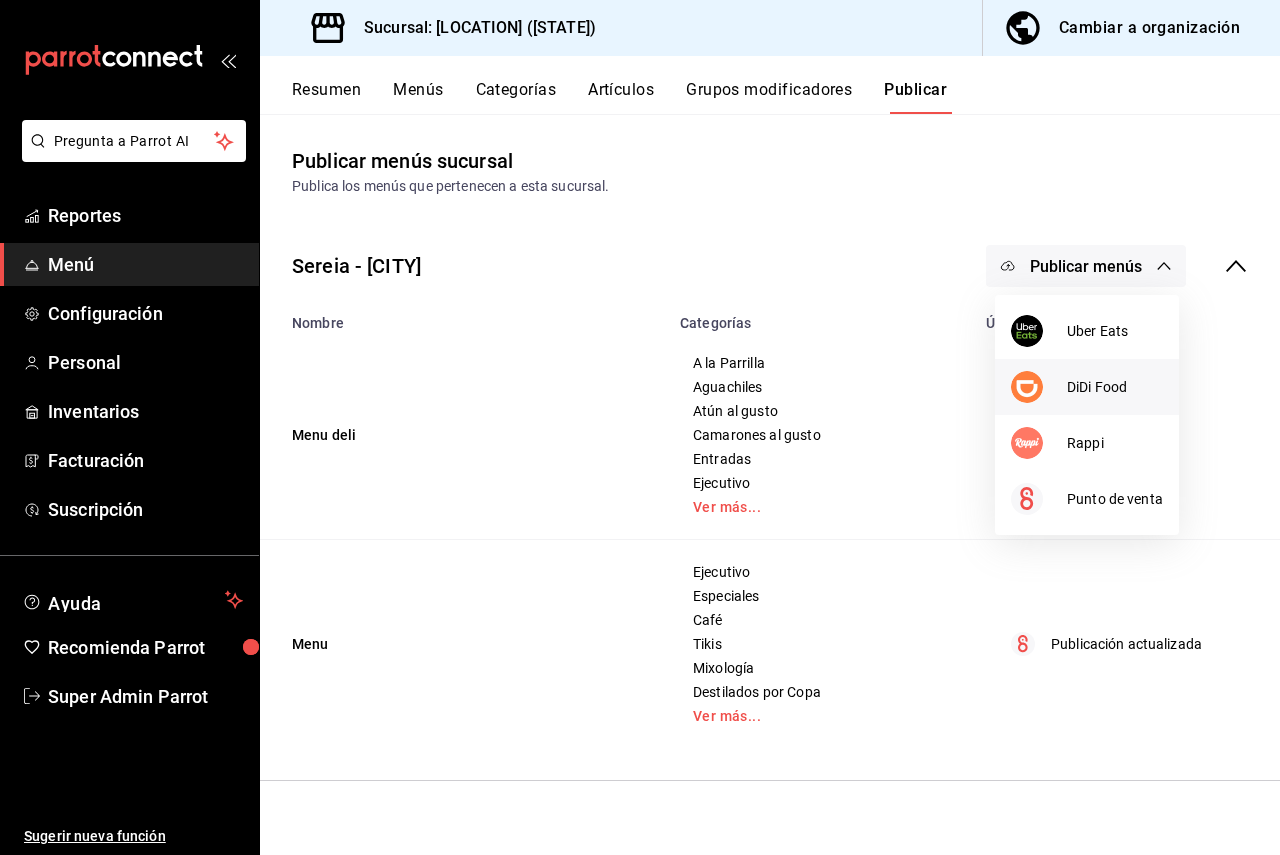 click on "DiDi Food" at bounding box center (1115, 387) 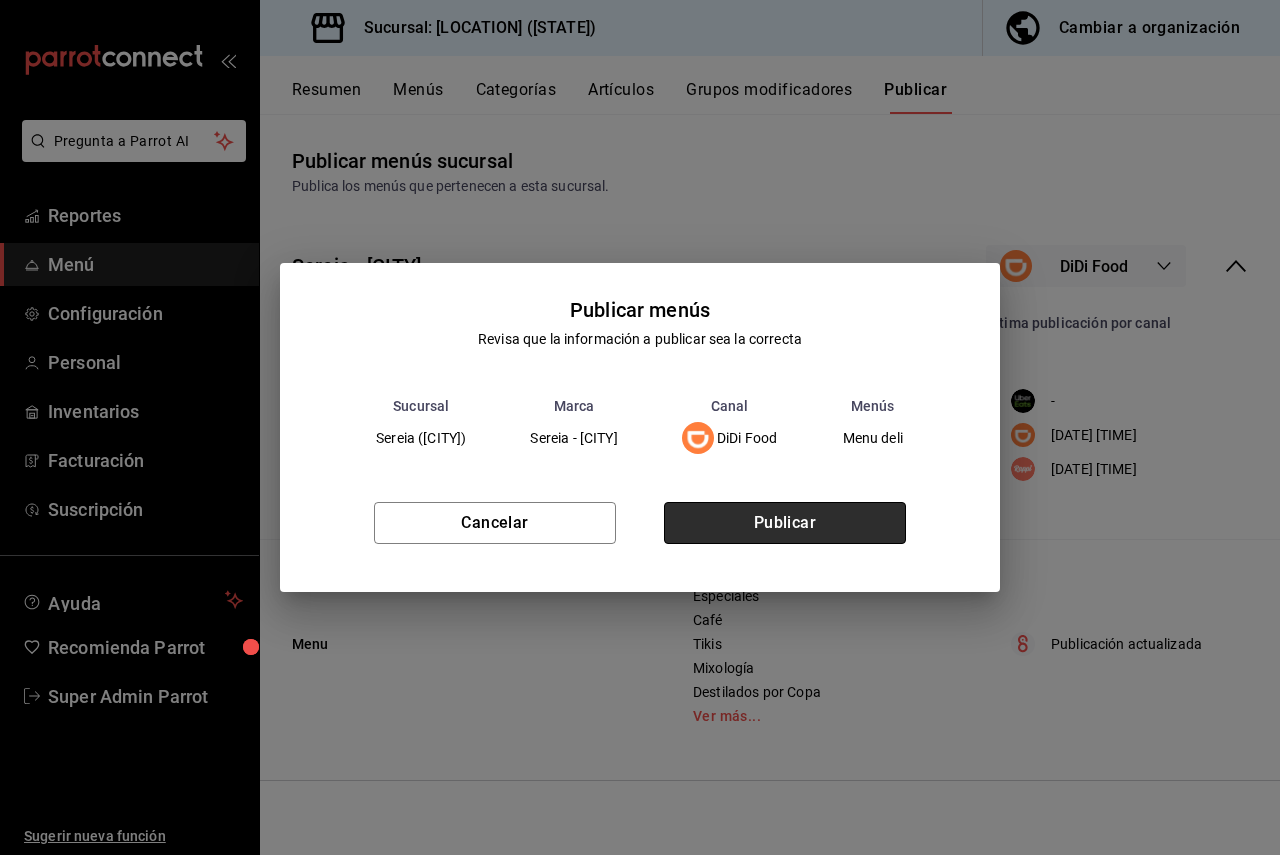 click on "Publicar" at bounding box center [785, 523] 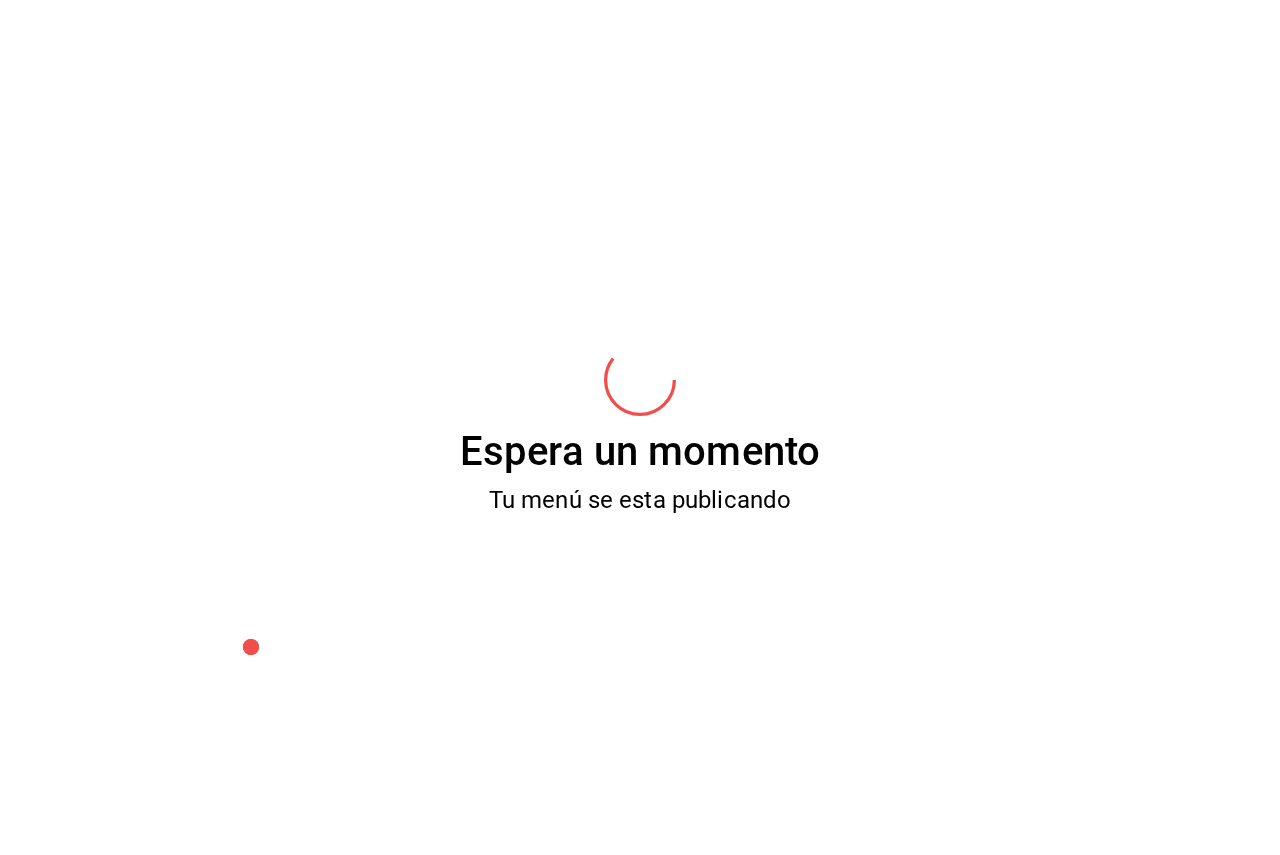 click on "Espera un momento Tu menú se esta publicando" at bounding box center (640, 427) 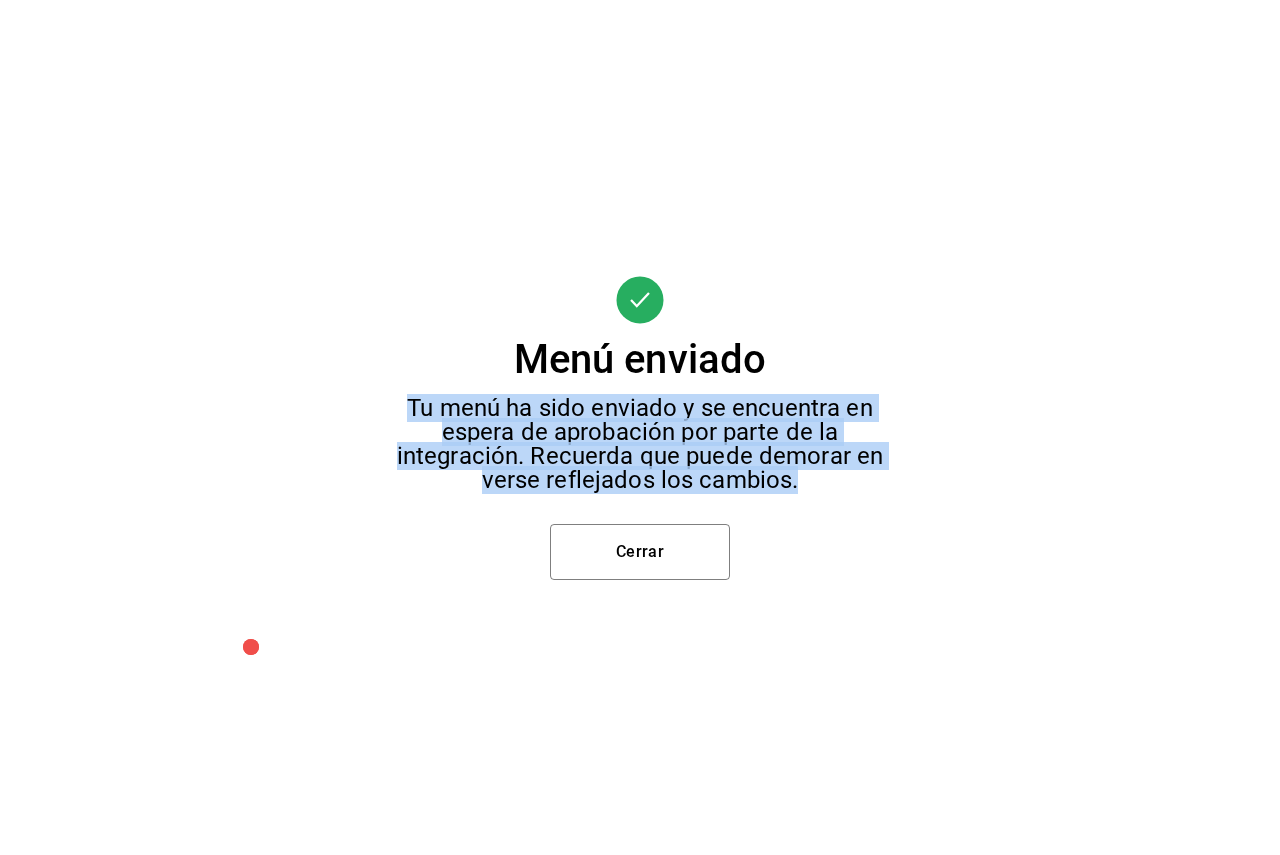 drag, startPoint x: 411, startPoint y: 400, endPoint x: 811, endPoint y: 482, distance: 408.3185 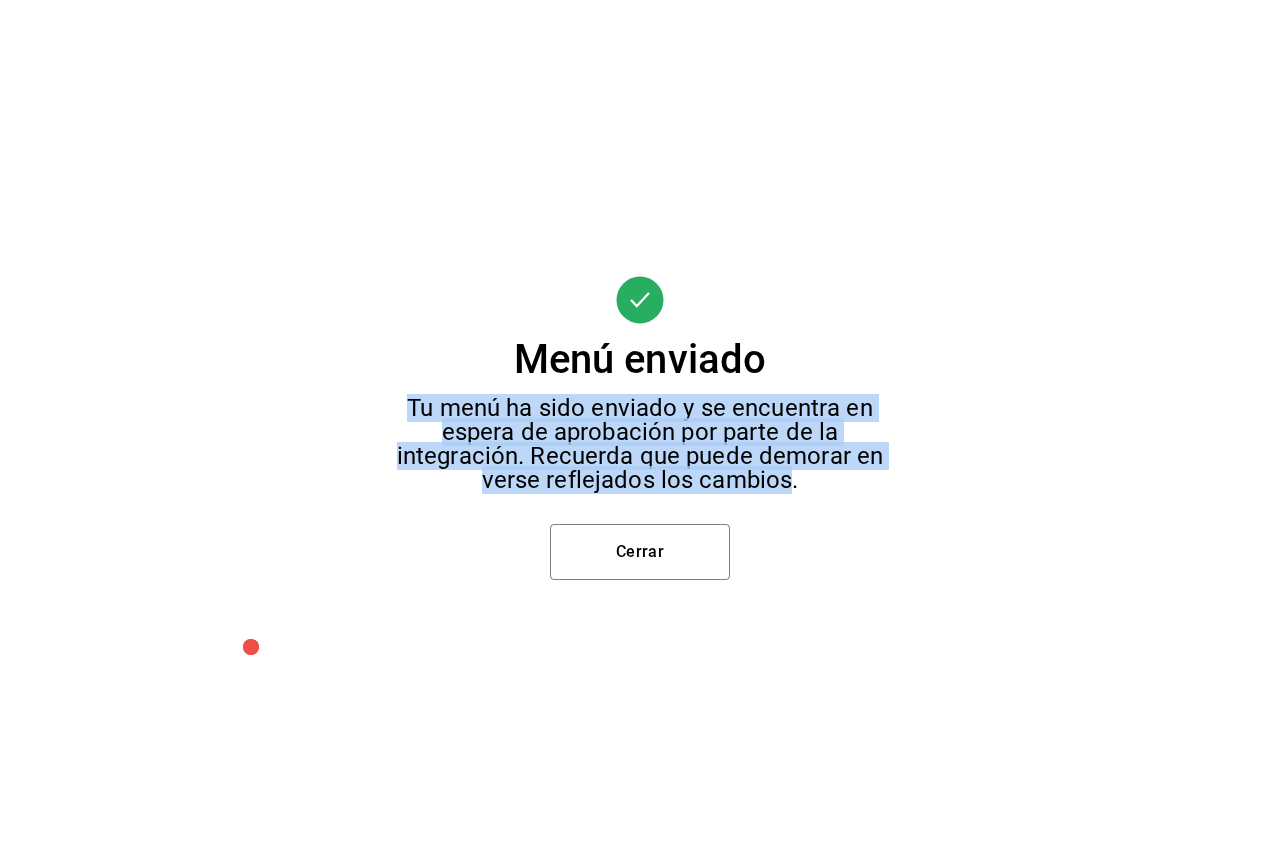 drag, startPoint x: 793, startPoint y: 474, endPoint x: 404, endPoint y: 406, distance: 394.8987 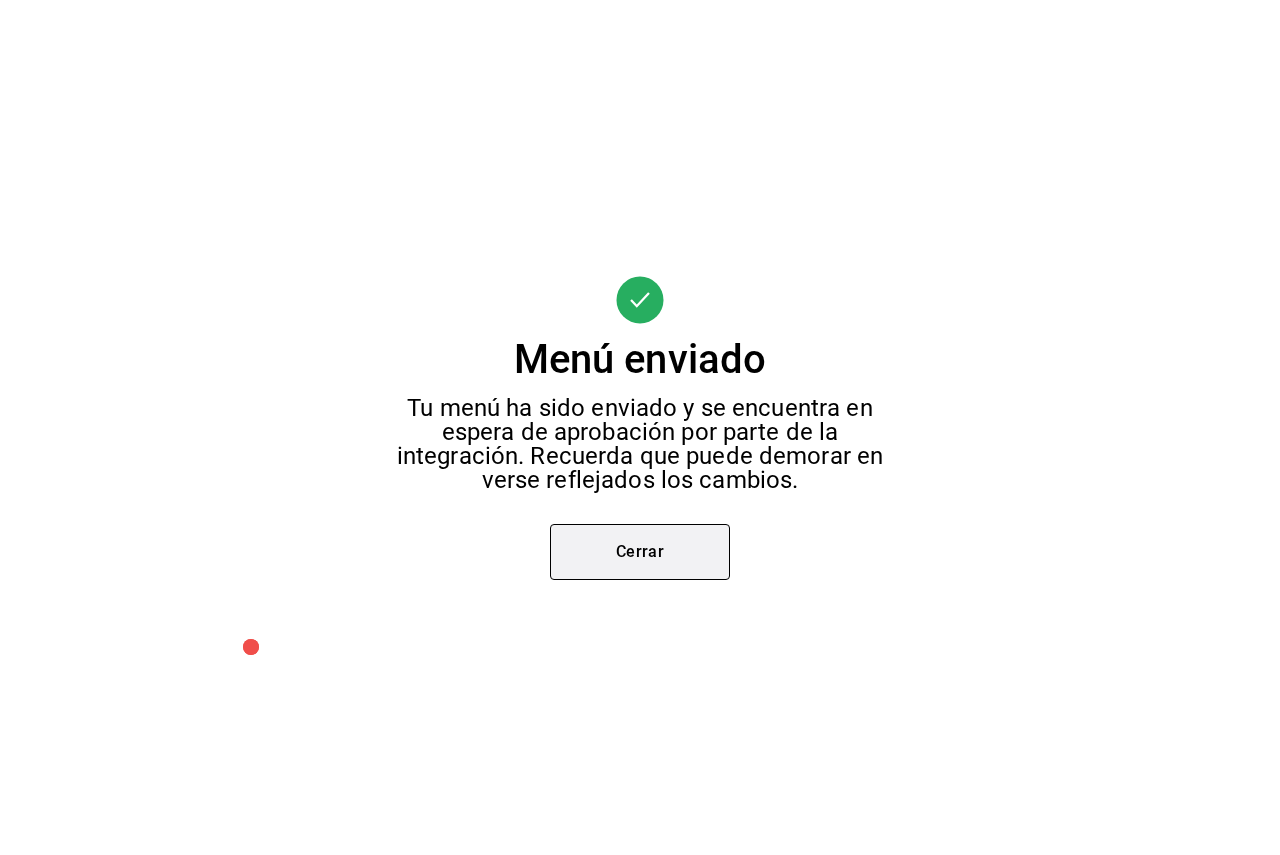 click on "Cerrar" at bounding box center (640, 552) 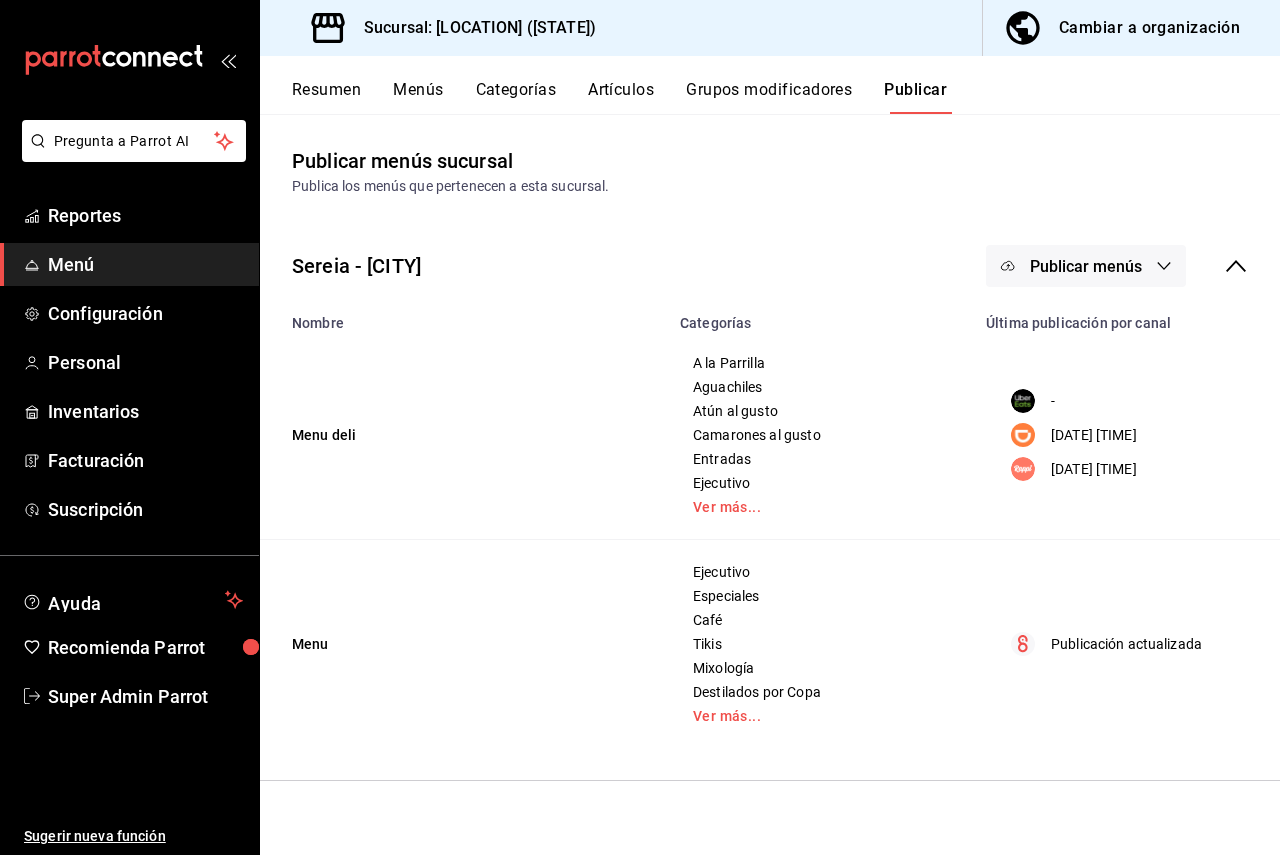 click on "Sereia - [CITY]" at bounding box center (356, 266) 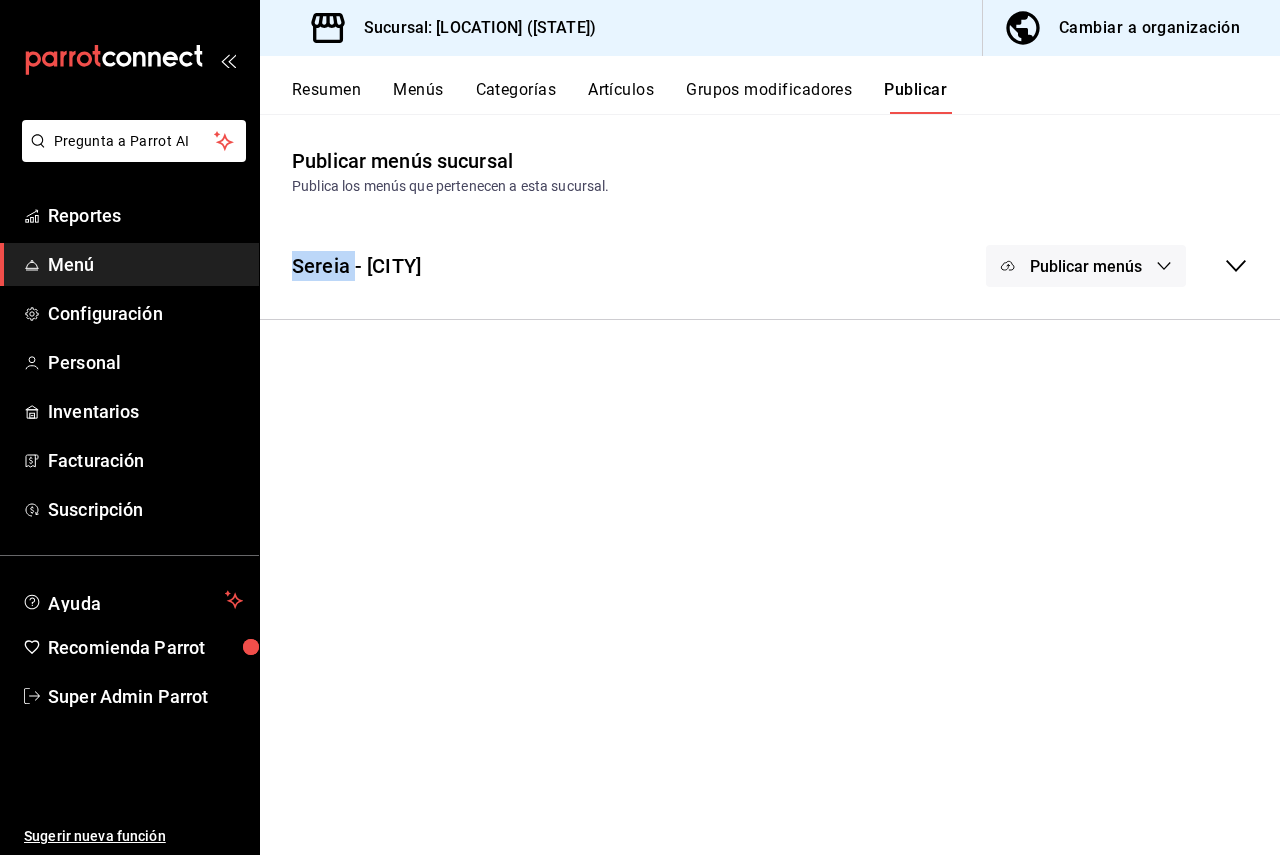 click on "Sereia - [CITY]" at bounding box center [356, 266] 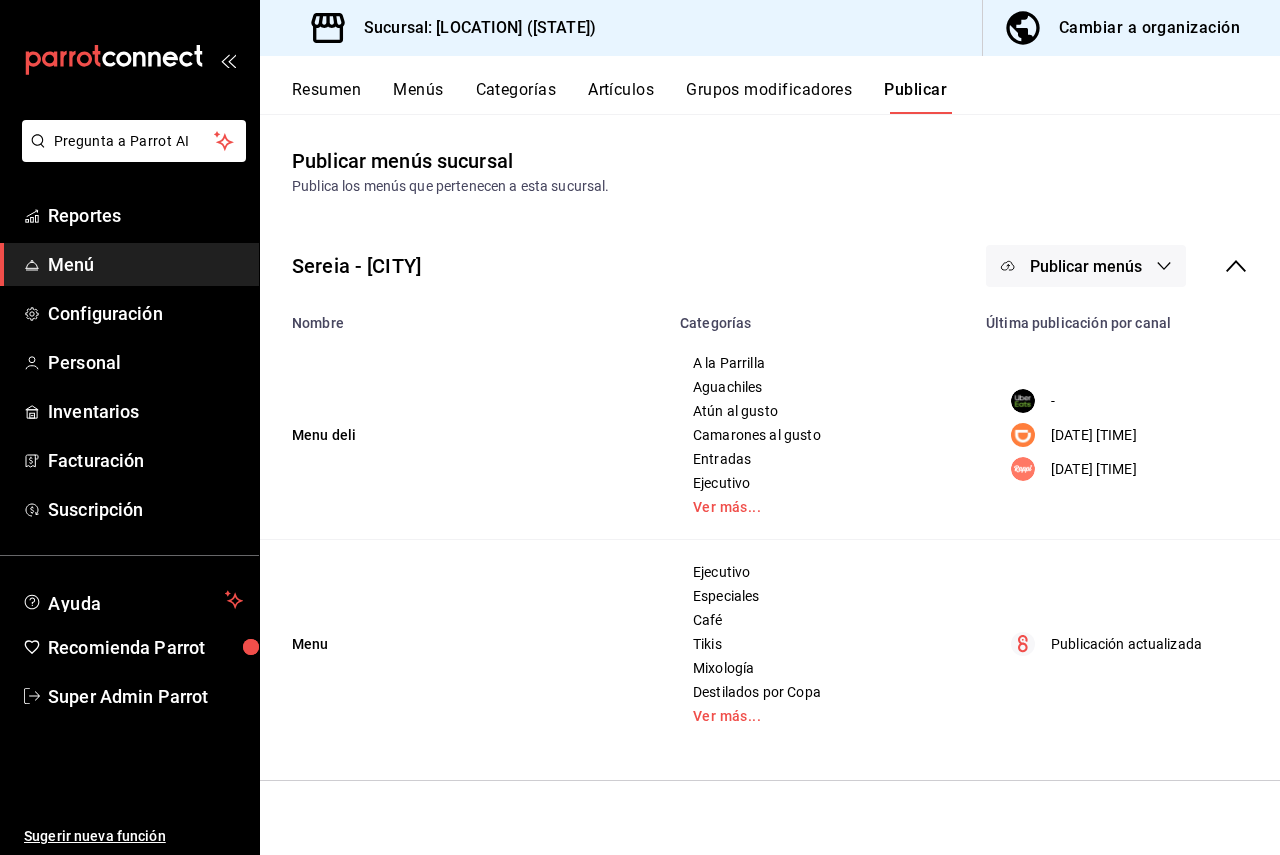 click on "Menu deli" at bounding box center (464, 435) 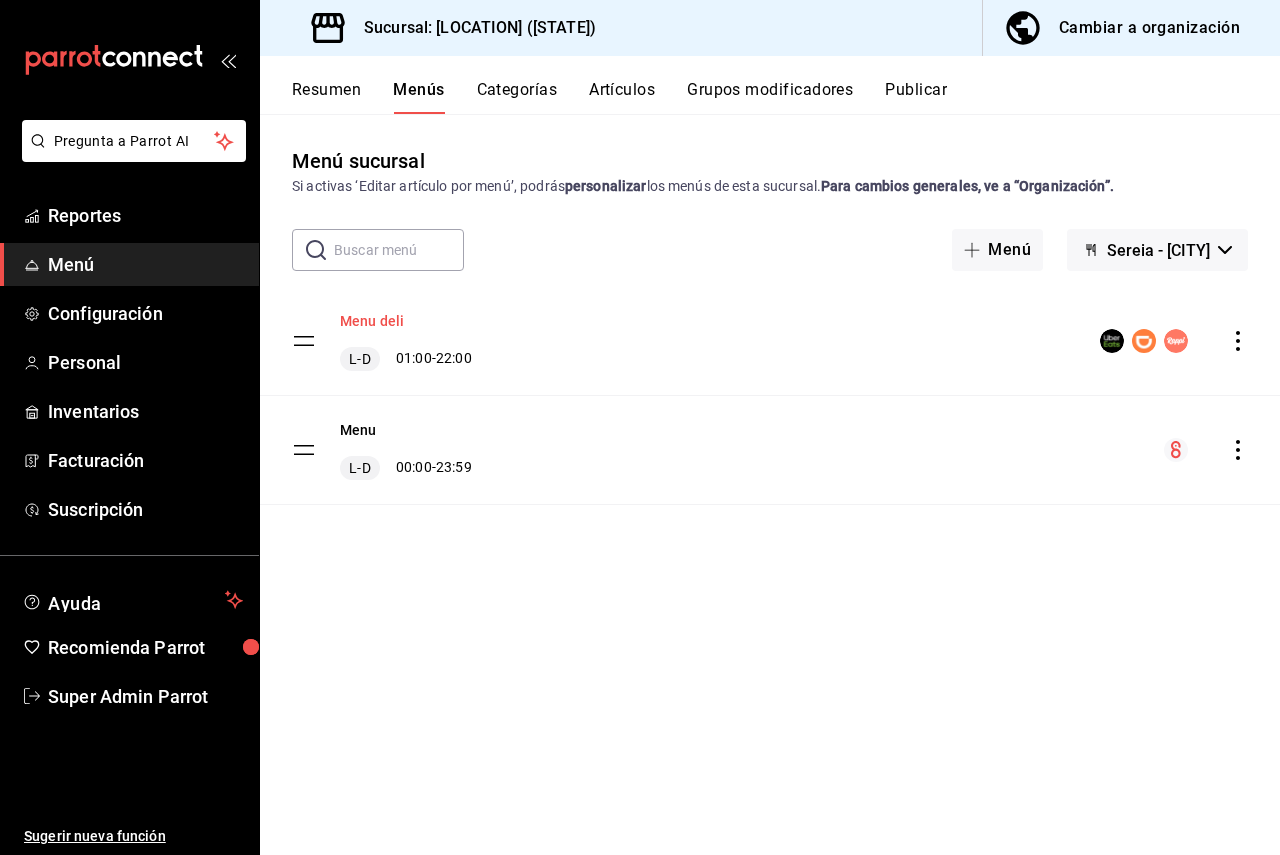 click on "Menu deli" at bounding box center (372, 321) 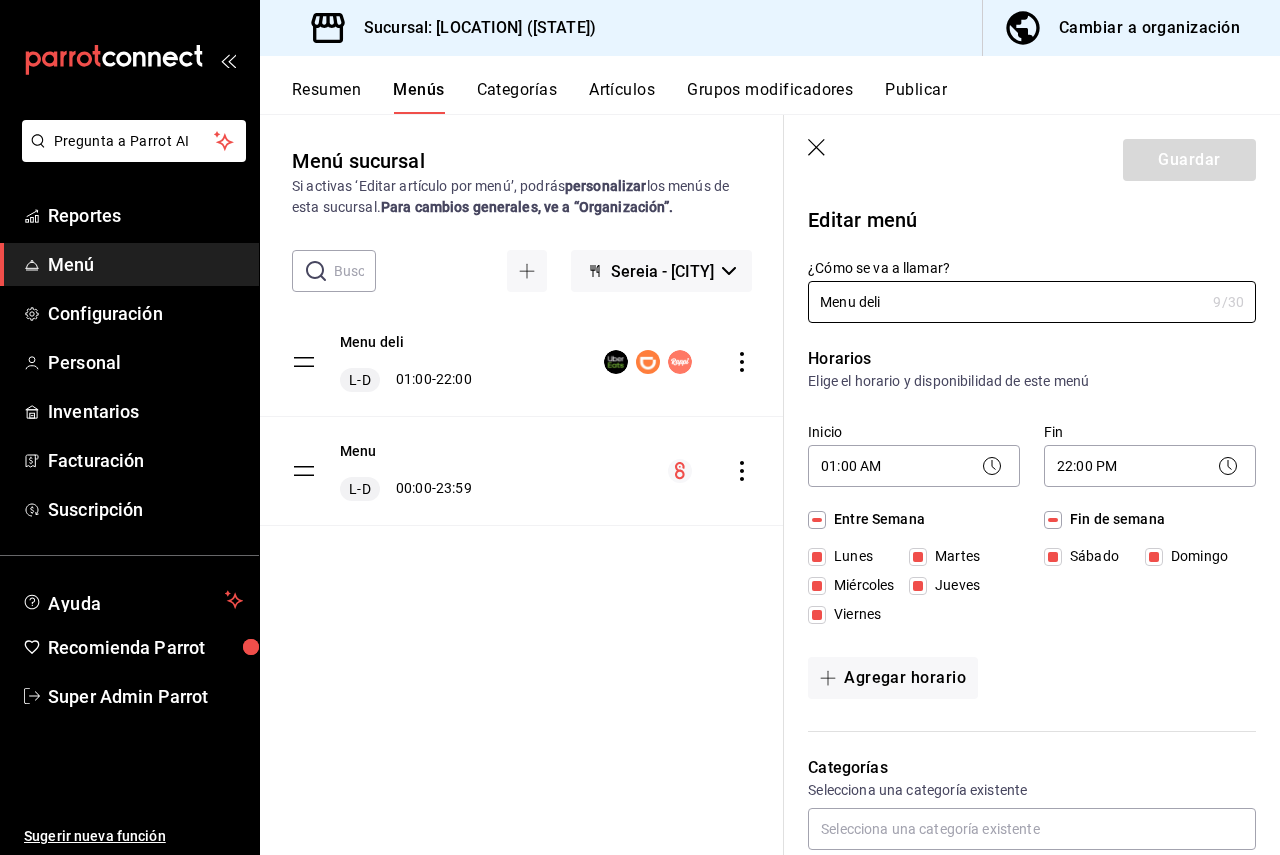 scroll, scrollTop: 100, scrollLeft: 0, axis: vertical 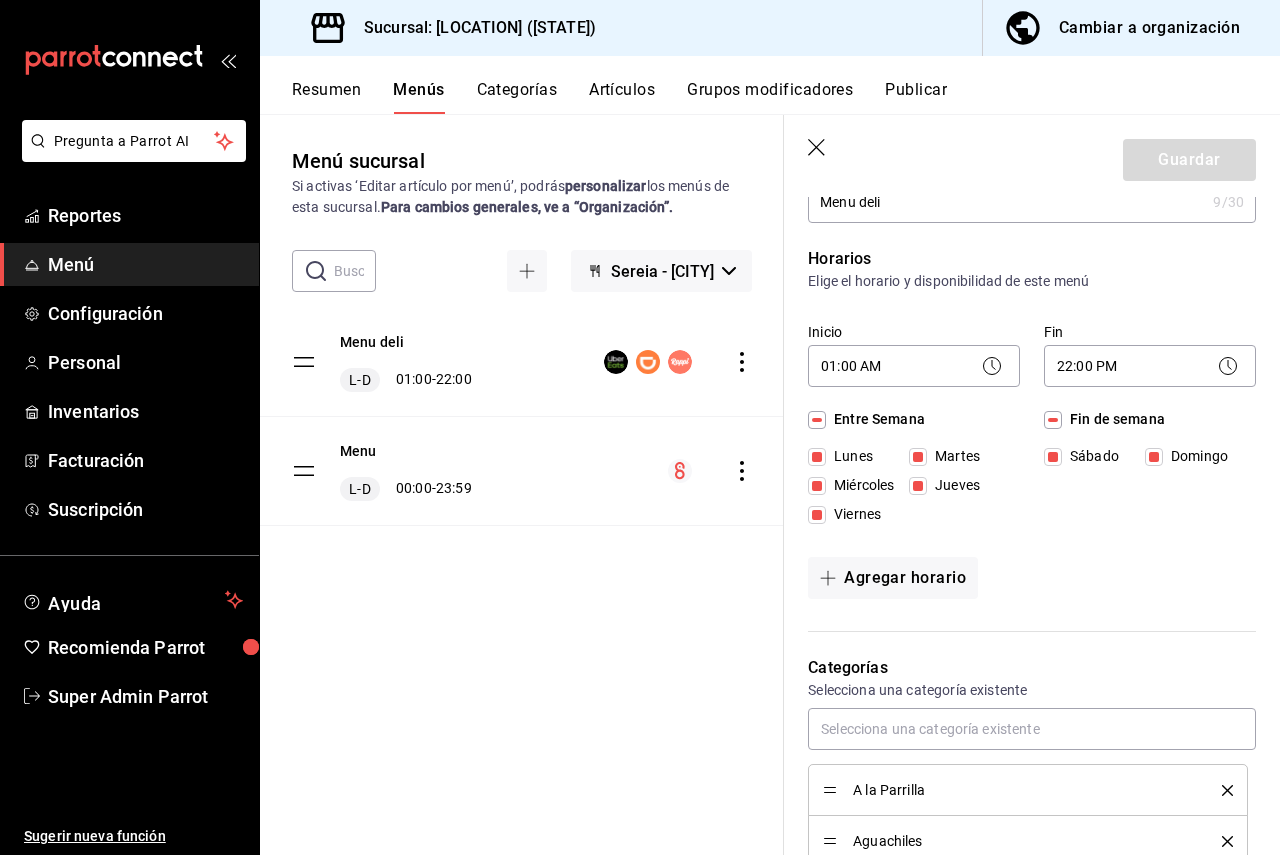 click on "[TIME] [AM/PM] [TIME]" at bounding box center (914, 363) 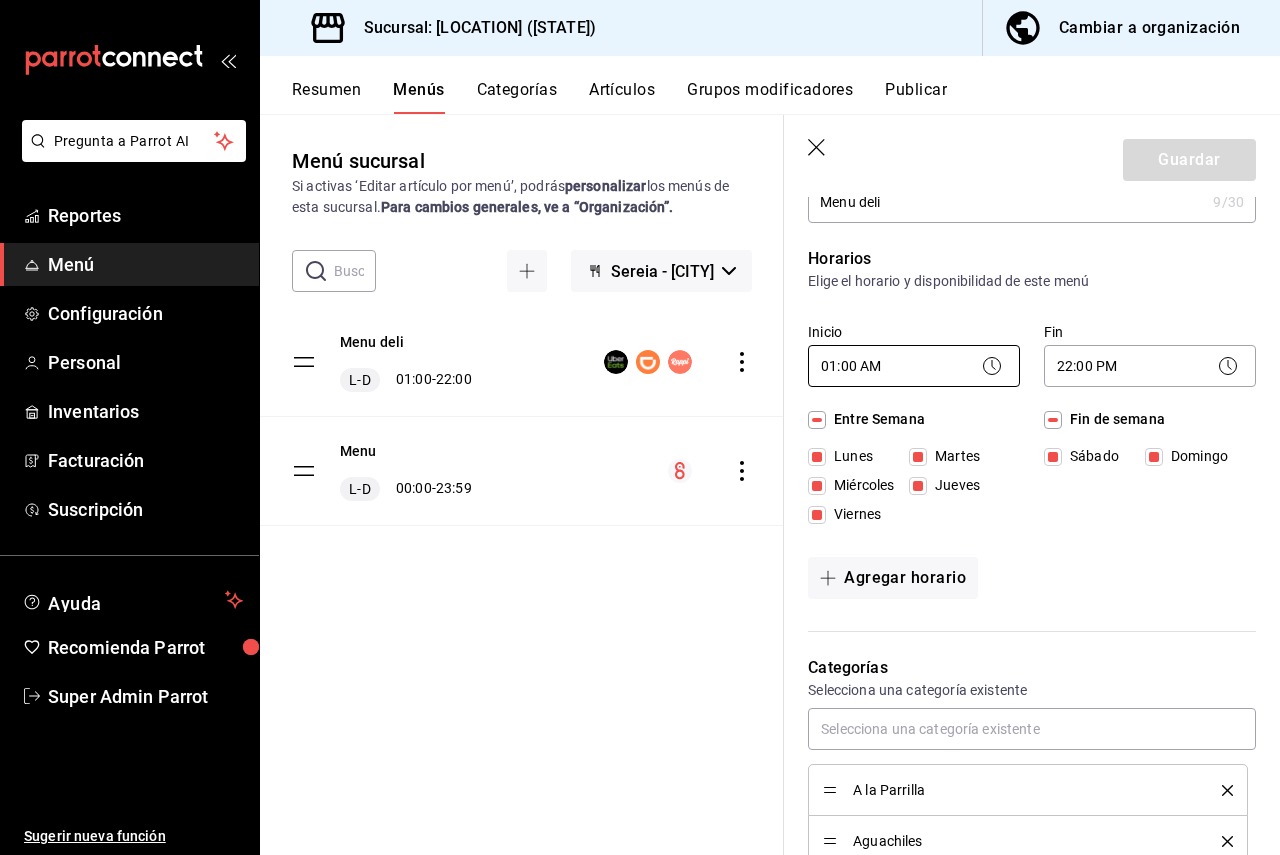 click on "Pregunta a Parrot AI Reportes   Menú   Configuración   Personal   Inventarios   Facturación   Suscripción   Ayuda Recomienda Parrot   Super Admin Parrot   Sugerir nueva función   Sucursal: [LOCATION] ([STATE]) Cambiar a organización Resumen Menús Categorías Artículos Grupos modificadores Publicar Menú sucursal Si activas ‘Editar artículo por menú’, podrás  personalizar  los menús de esta sucursal.  Para cambios generales, ve a “Organización”. ​ ​ [LOCATION] - [STATE] Menu deli [TIME]  -  [TIME] Menu [TIME]  -  [TIME] Guardar Editar menú ¿Cómo se va a llamar? Menu deli 9 /30 ¿Cómo se va a llamar? Horarios Elige el horario y disponibilidad de este menú Inicio [TIME] [AM/PM] [TIME] Fin [TIME] [AM/PM] [TIME] Entre Semana Lunes Martes Miércoles Jueves Viernes Fin de semana Sábado Domingo Agregar horario Categorías Selecciona una categoría existente A la Parrilla Aguachiles Atún al gusto Camarones al gusto Entradas Ejecutivo Guarniciones Junior Lonja de pescado Pastas Pulpo al gusto Rib eye al gusto Si" at bounding box center [640, 427] 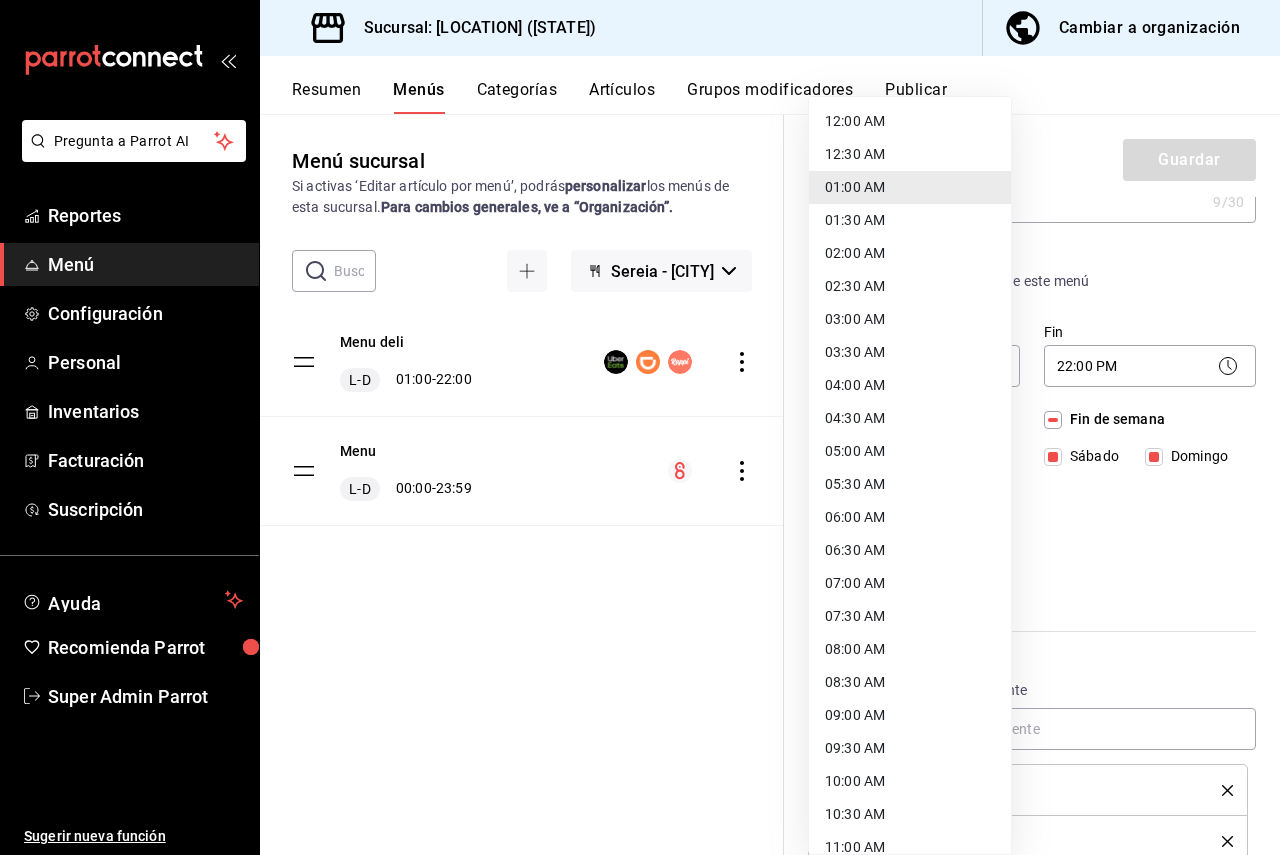 click at bounding box center [640, 427] 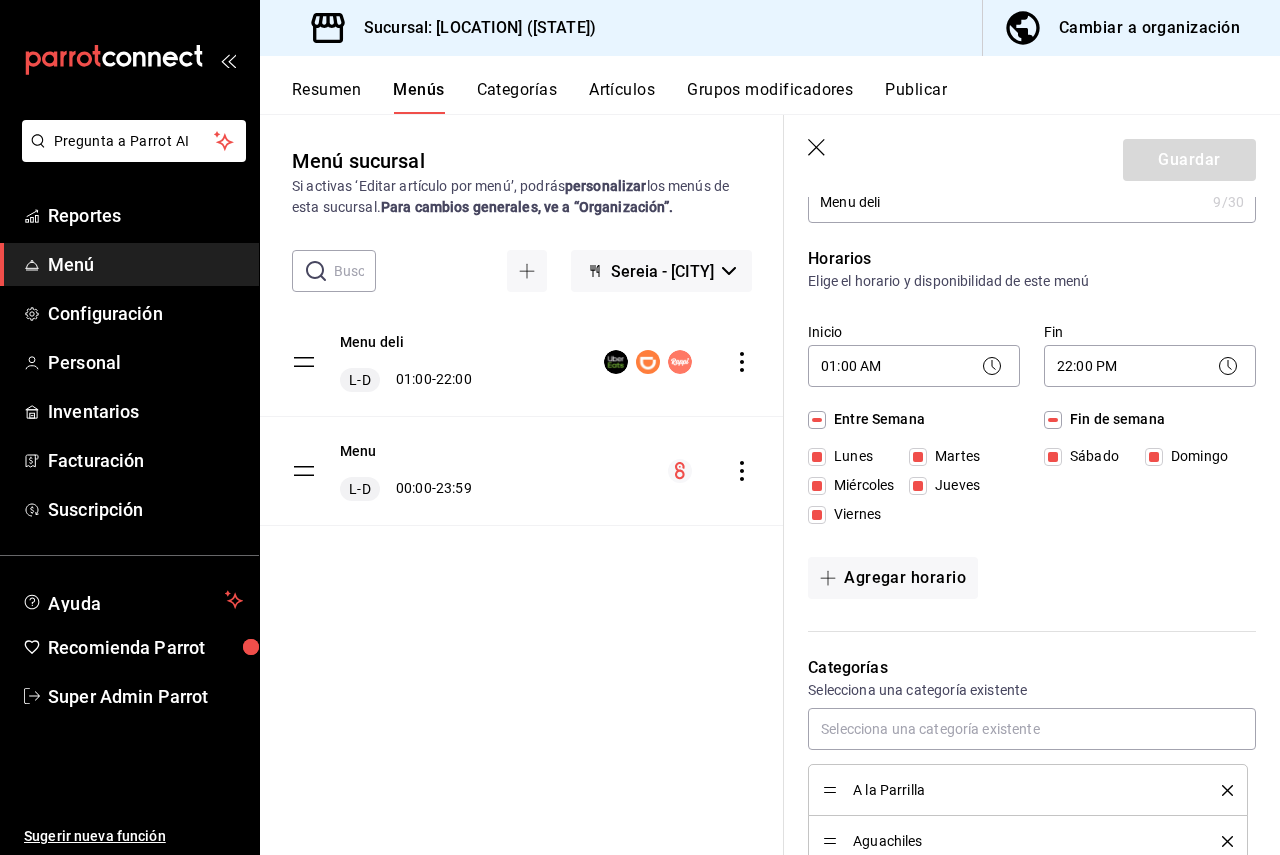 click on "12:00 AM 12:30 AM 01:00 AM 01:30 AM 02:00 AM 02:30 AM 03:00 AM 03:30 AM 04:00 AM 04:30 AM 05:00 AM 05:30 AM 06:00 AM 06:30 AM 07:00 AM 07:30 AM 08:00 AM 08:30 AM 09:00 AM 09:30 AM 10:00 AM 10:30 AM 11:00 AM 11:30 AM 12:00 PM 12:30 PM 13:00 PM 13:30 PM 14:00 PM 14:30 PM 15:00 PM 15:30 PM 16:00 PM 16:30 PM 17:00 PM 17:30 PM 18:00 PM 18:30 PM 19:00 PM 19:30 PM 20:00 PM 20:30 PM 21:00 PM 21:30 PM 22:00 PM 22:30 PM 23:00 PM 23:30 PM 23:59 PM" at bounding box center [640, 427] 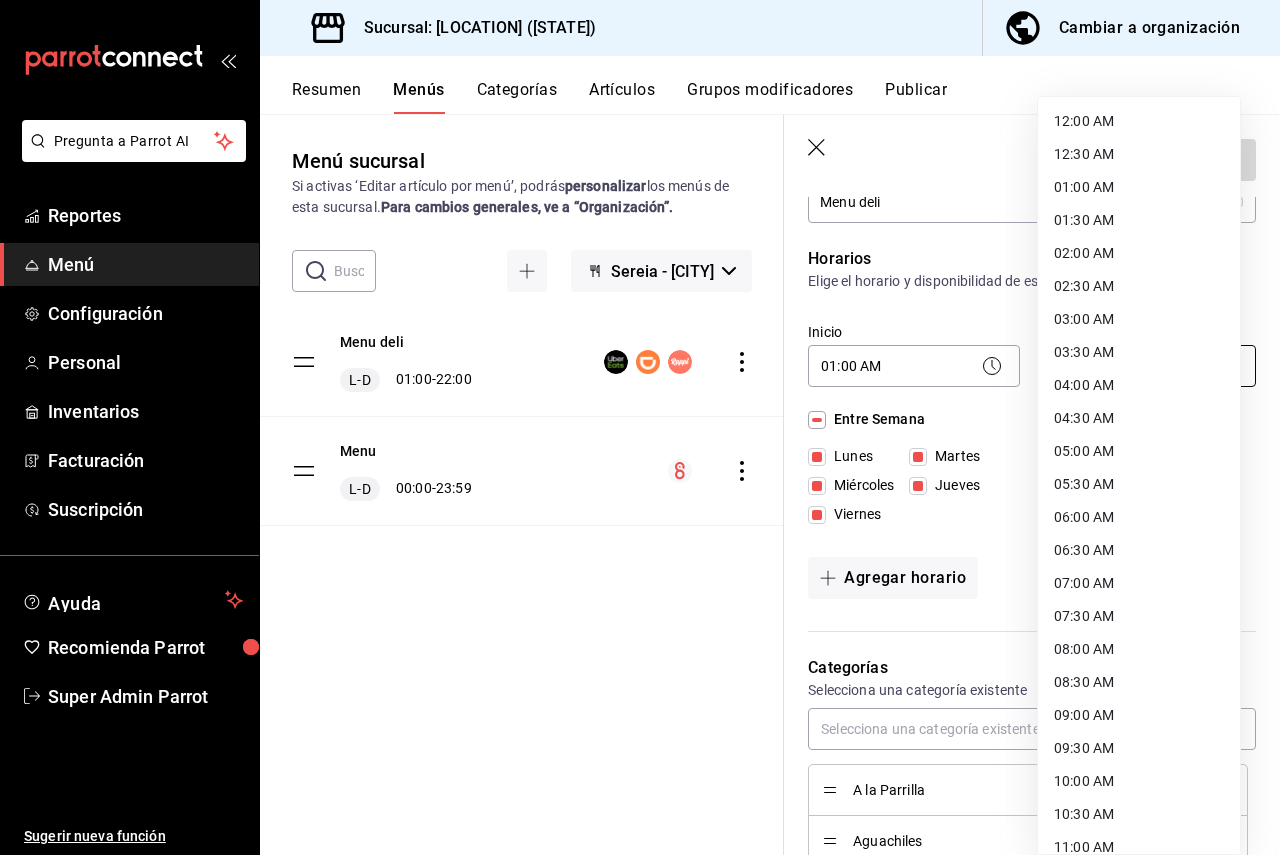click on "Pregunta a Parrot AI Reportes   Menú   Configuración   Personal   Inventarios   Facturación   Suscripción   Ayuda Recomienda Parrot   Super Admin Parrot   Sugerir nueva función   Sucursal: [LOCATION] ([STATE]) Cambiar a organización Resumen Menús Categorías Artículos Grupos modificadores Publicar Menú sucursal Si activas ‘Editar artículo por menú’, podrás  personalizar  los menús de esta sucursal.  Para cambios generales, ve a “Organización”. ​ ​ [LOCATION] - [STATE] Menu deli [TIME]  -  [TIME] Menu [TIME]  -  [TIME] Guardar Editar menú ¿Cómo se va a llamar? Menu deli 9 /30 ¿Cómo se va a llamar? Horarios Elige el horario y disponibilidad de este menú Inicio [TIME] [AM/PM] [TIME] Fin [TIME] [AM/PM] [TIME] Entre Semana Lunes Martes Miércoles Jueves Viernes Fin de semana Sábado Domingo Agregar horario Categorías Selecciona una categoría existente A la Parrilla Aguachiles Atún al gusto Camarones al gusto Entradas Ejecutivo Guarniciones Junior Lonja de pescado Pastas Pulpo al gusto Rib eye al gusto Si" at bounding box center [640, 427] 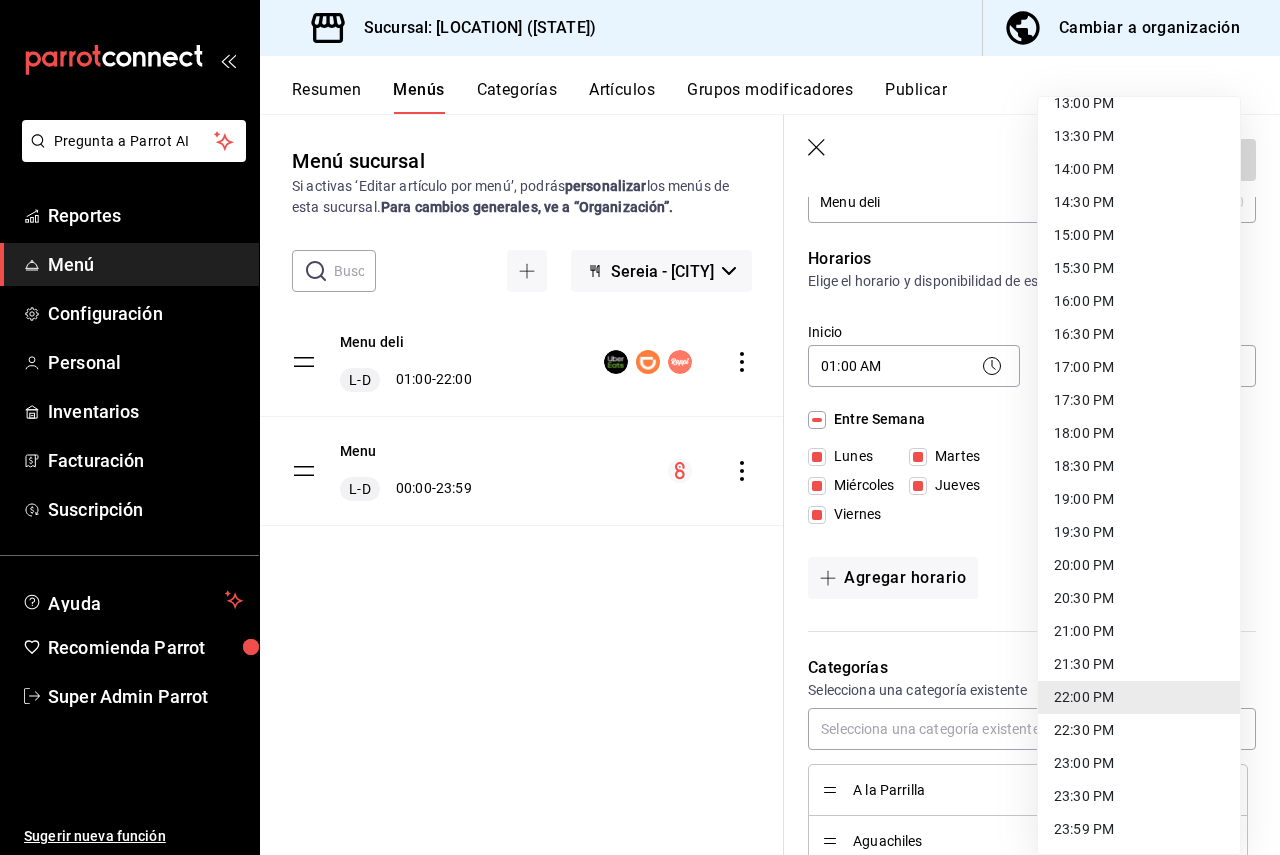 click at bounding box center (640, 427) 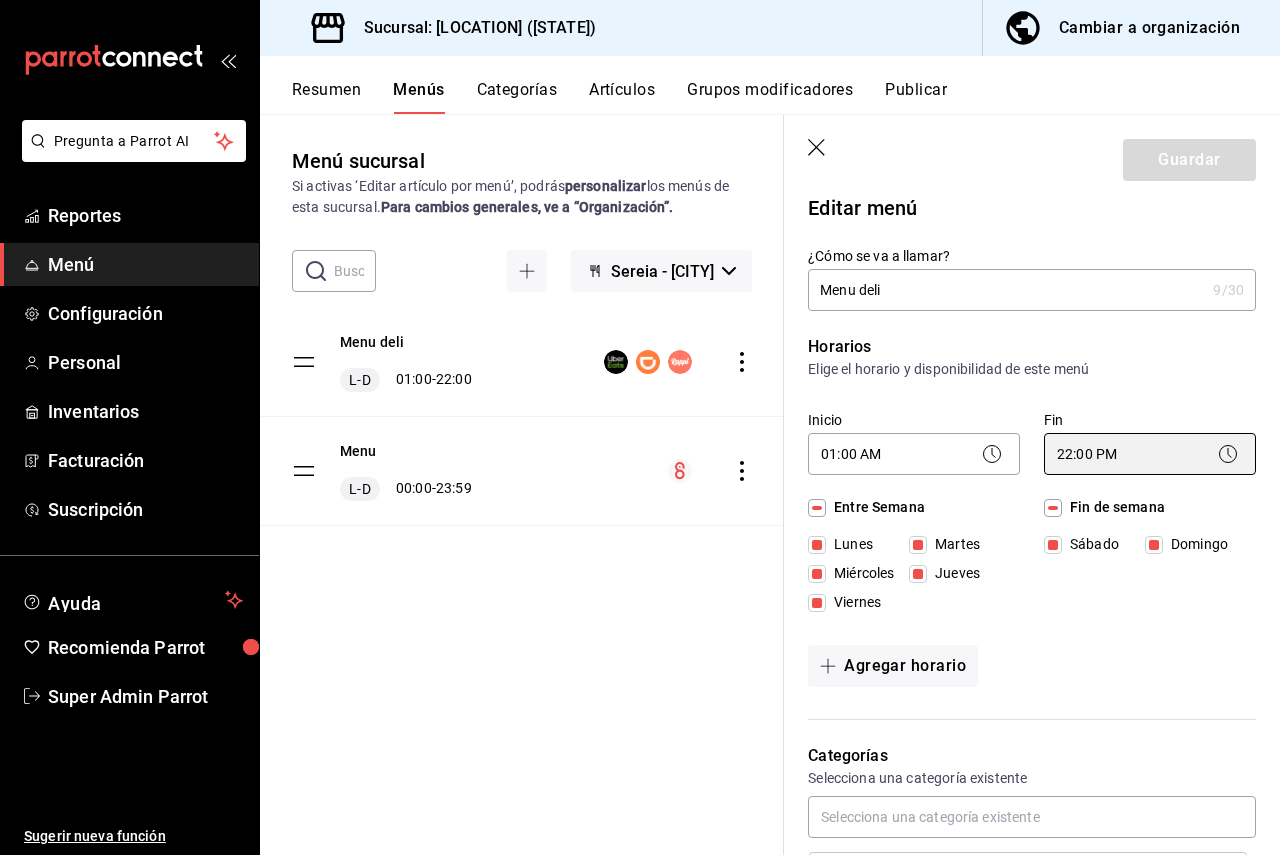 scroll, scrollTop: 0, scrollLeft: 0, axis: both 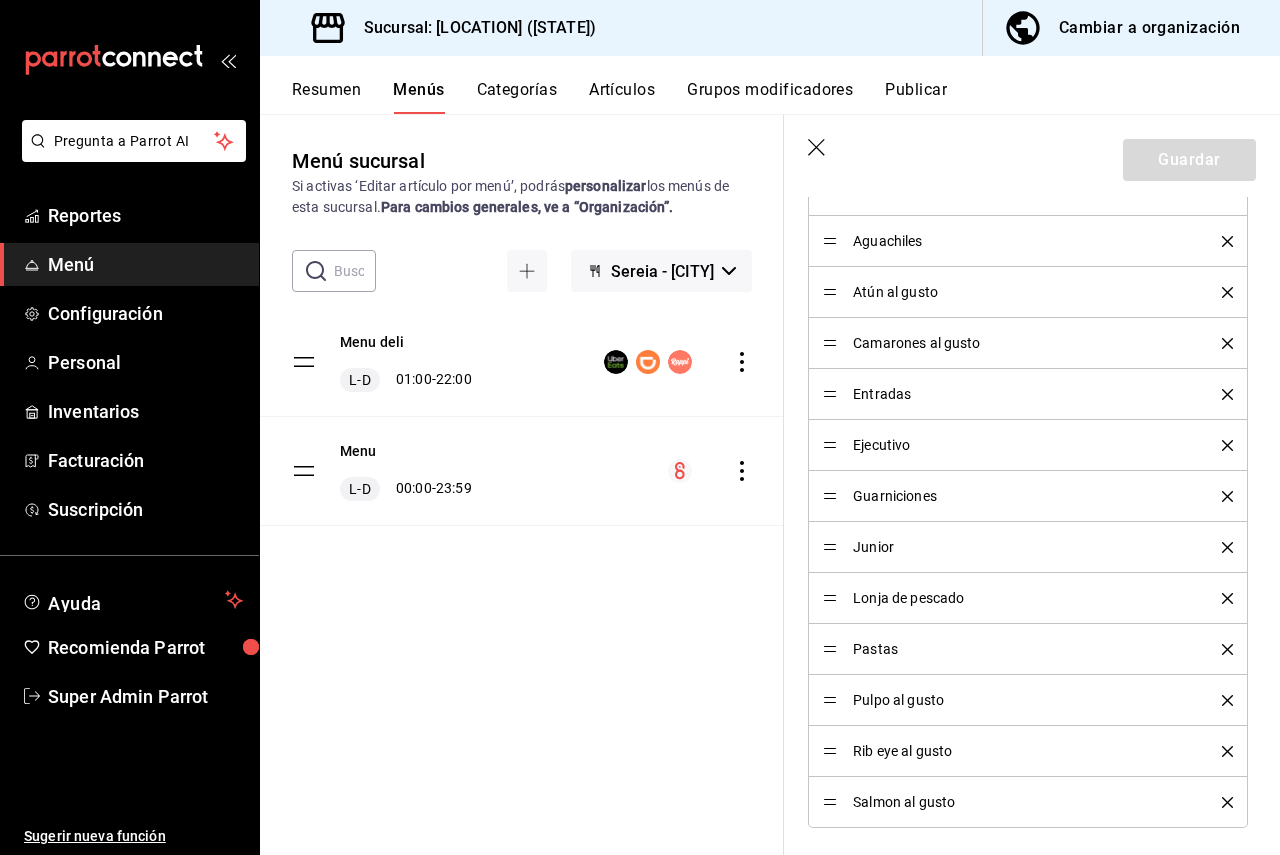 click on "Publicar" at bounding box center [916, 97] 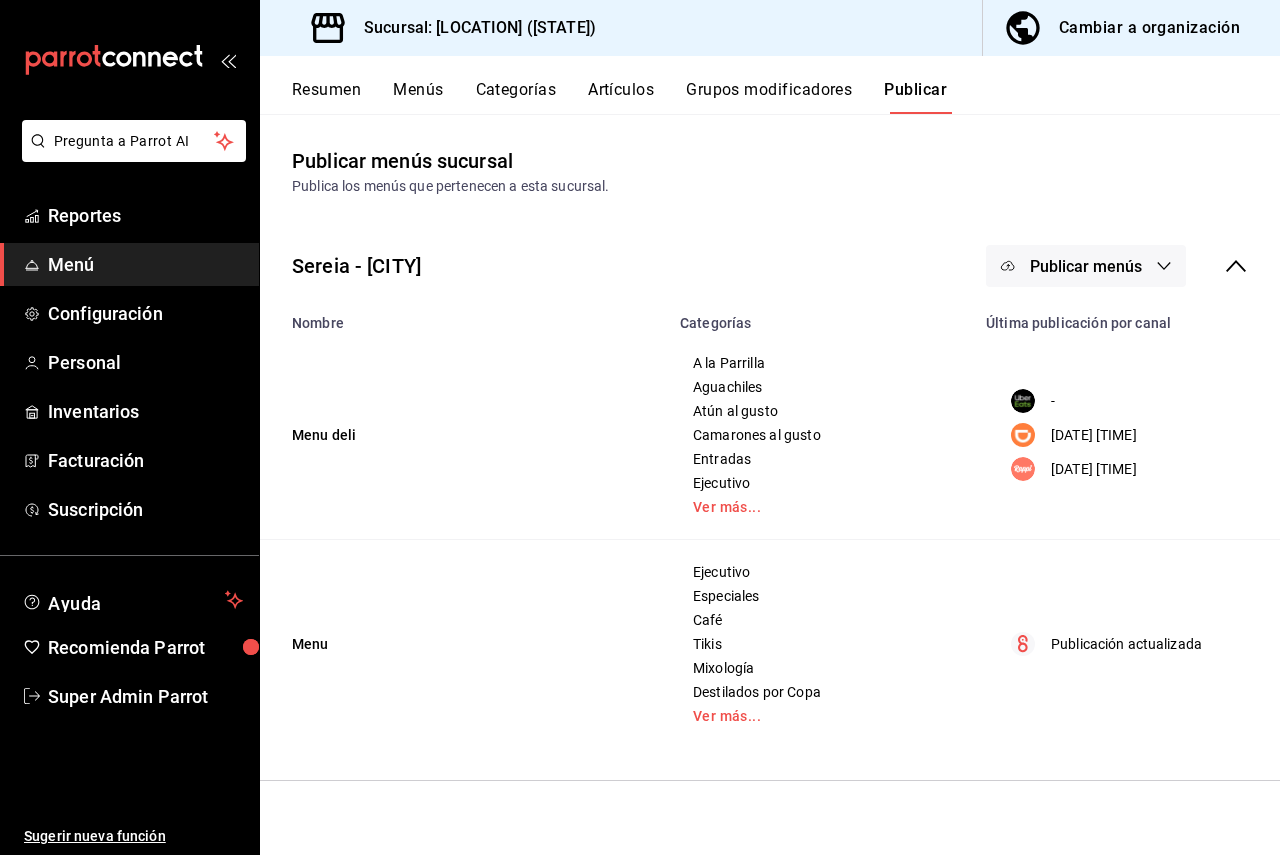 drag, startPoint x: 1160, startPoint y: 438, endPoint x: 1061, endPoint y: 433, distance: 99.12618 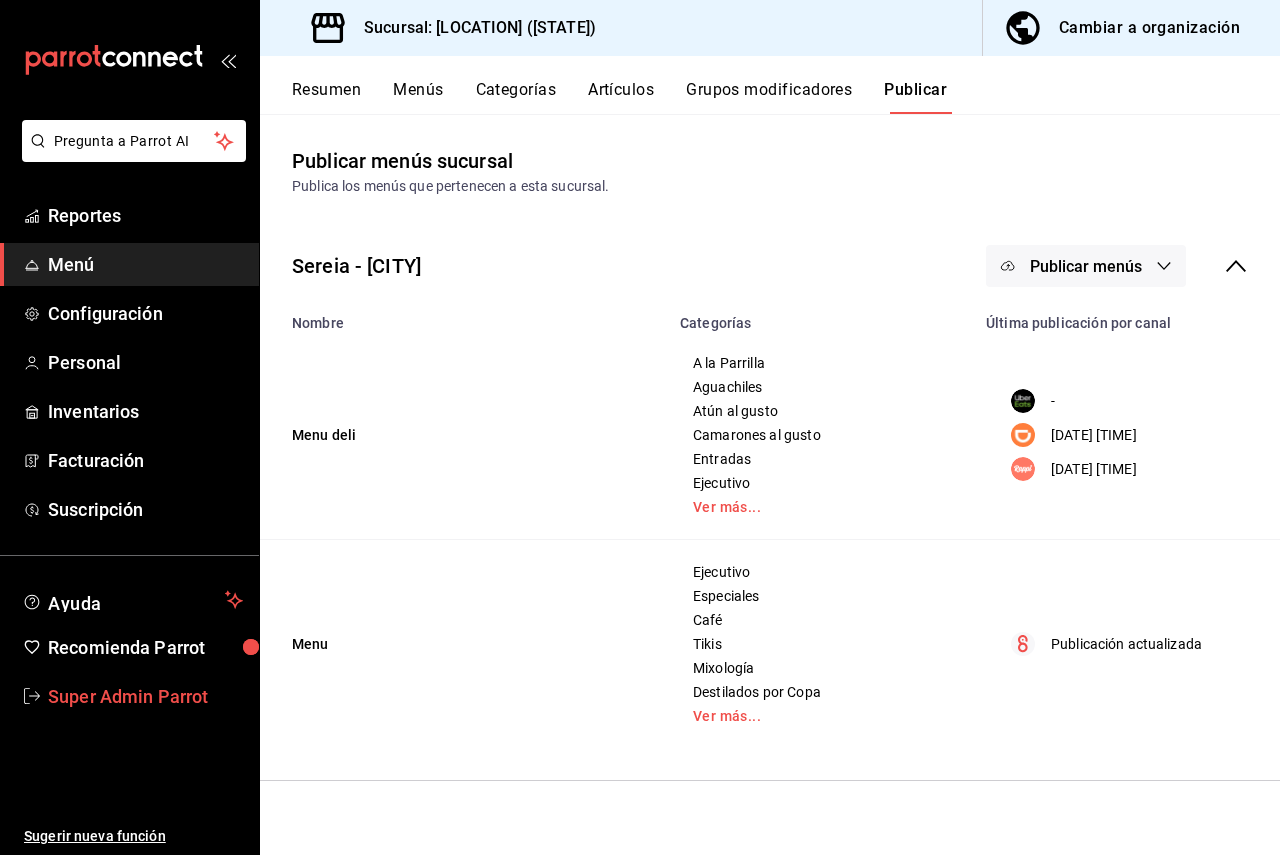 click on "Super Admin Parrot" at bounding box center [145, 696] 